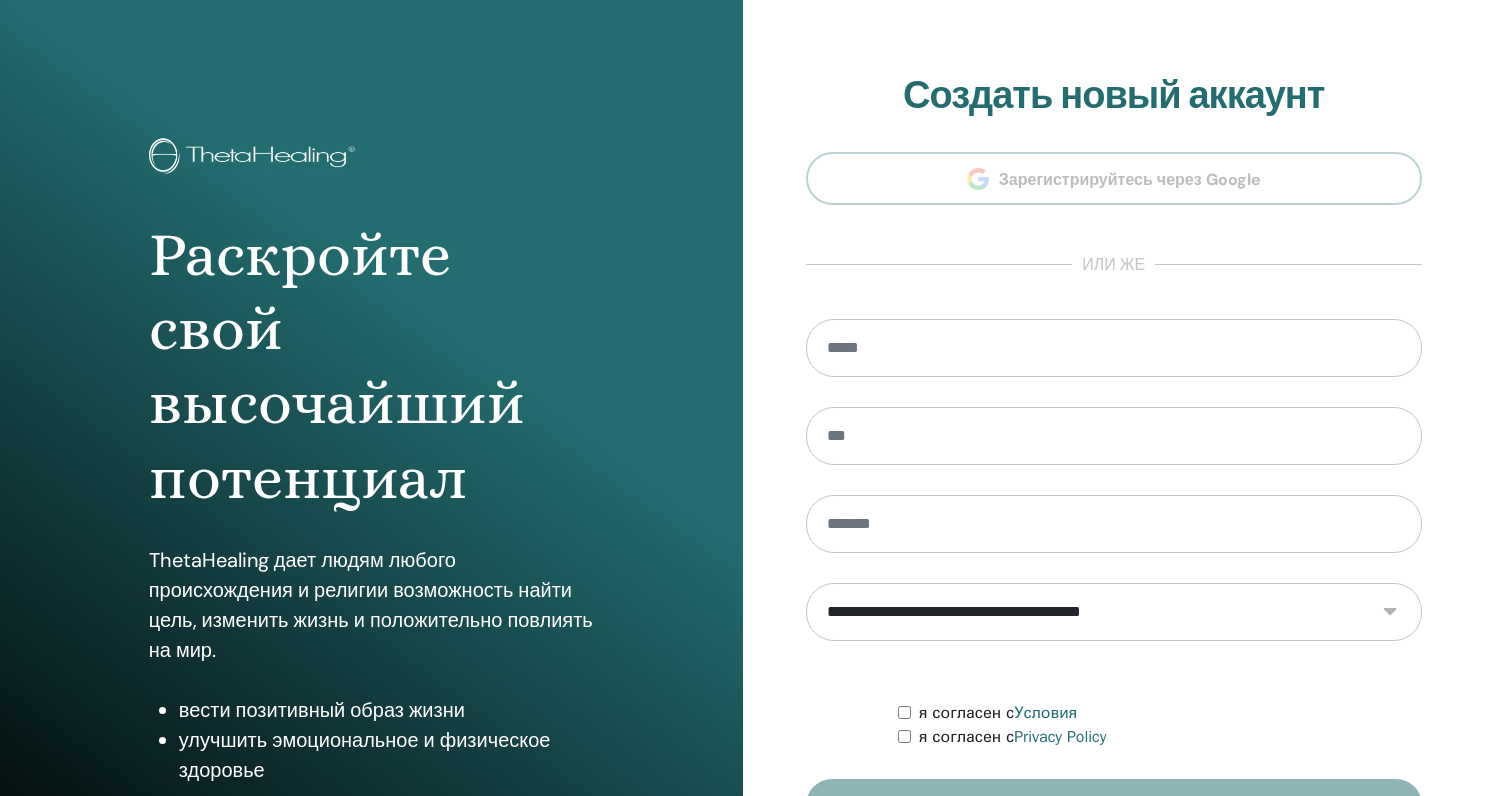 scroll, scrollTop: 0, scrollLeft: 0, axis: both 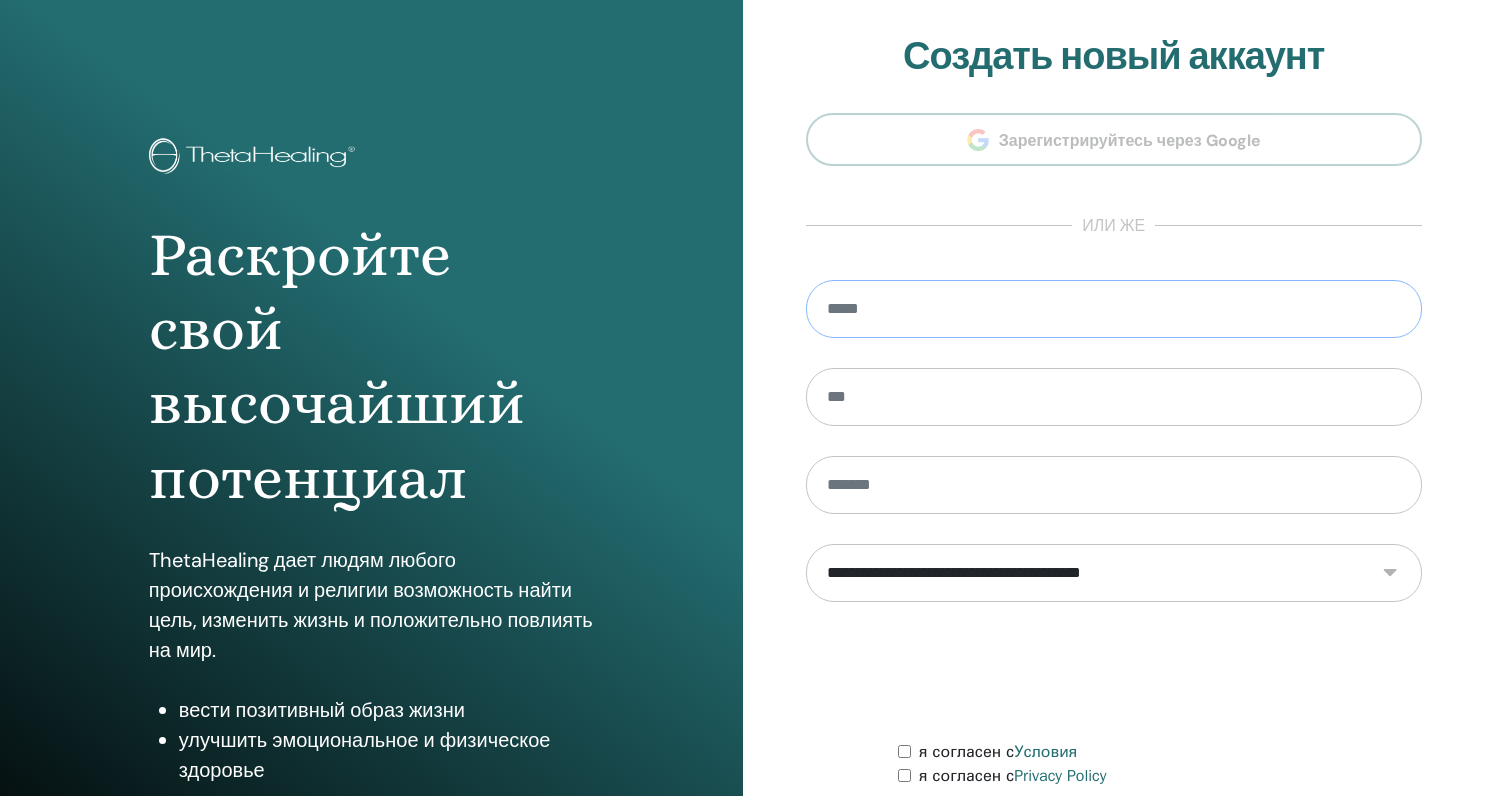 click at bounding box center [1114, 309] 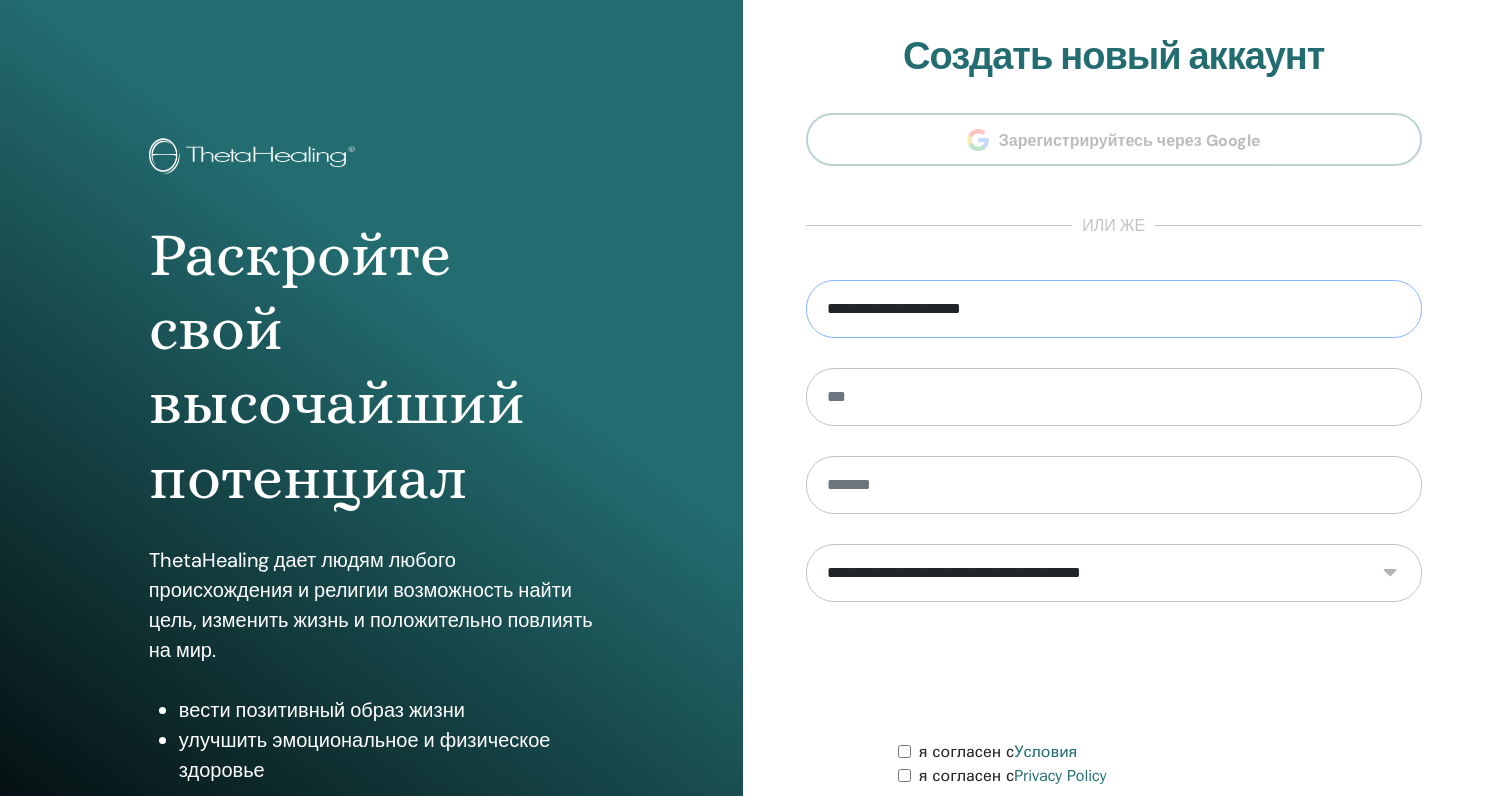 type on "*********" 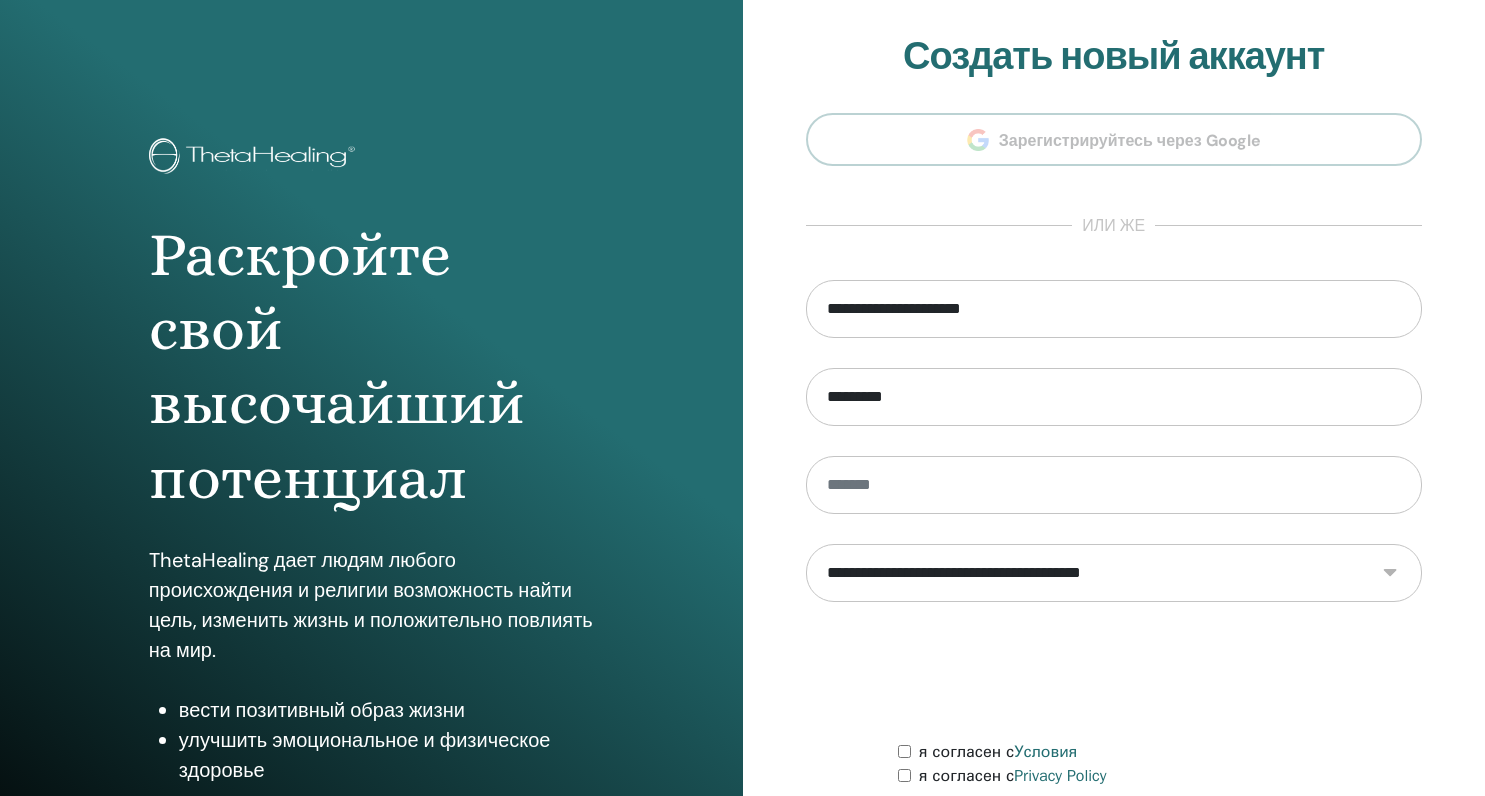 type on "*******" 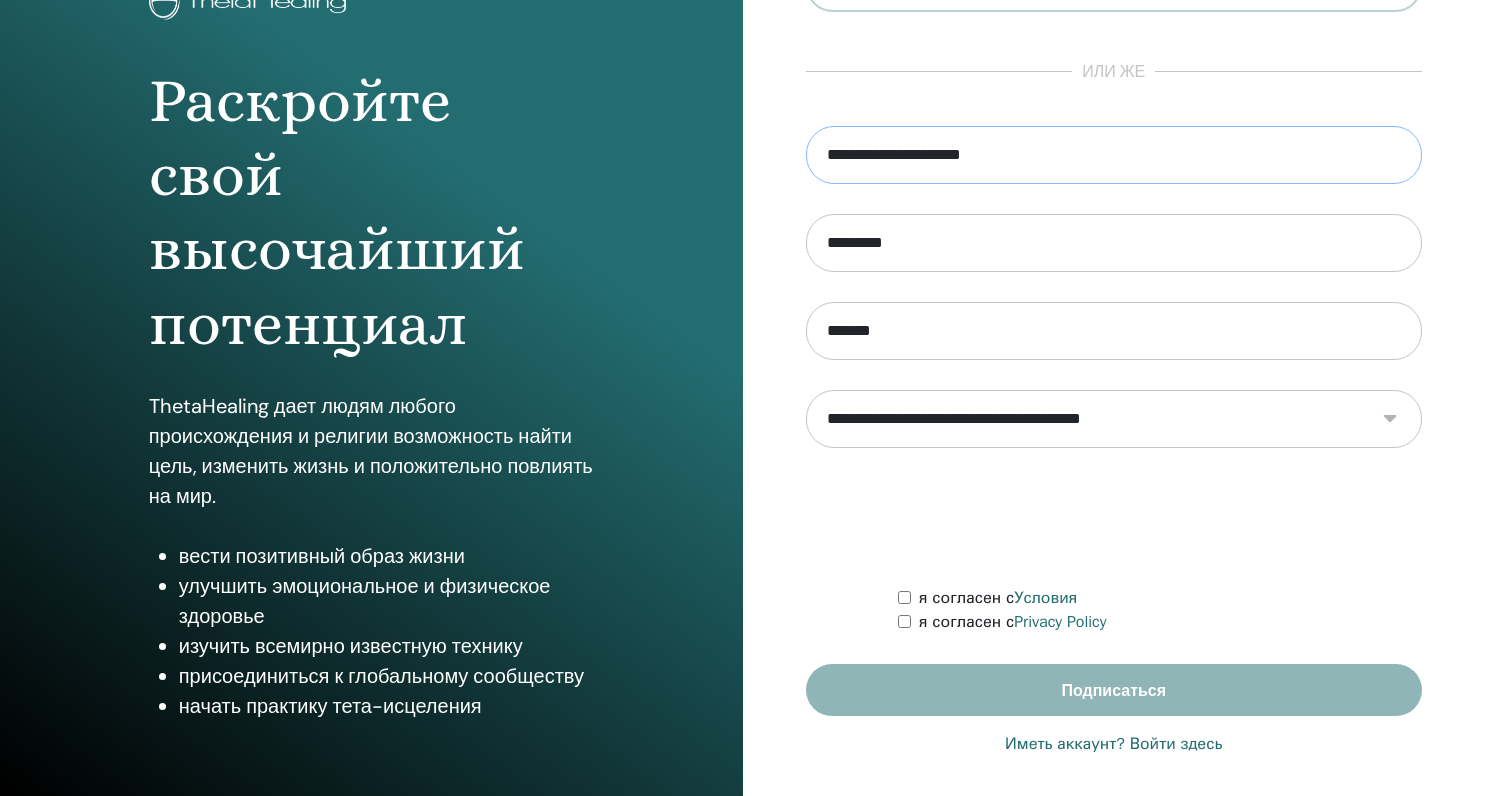 scroll, scrollTop: 164, scrollLeft: 0, axis: vertical 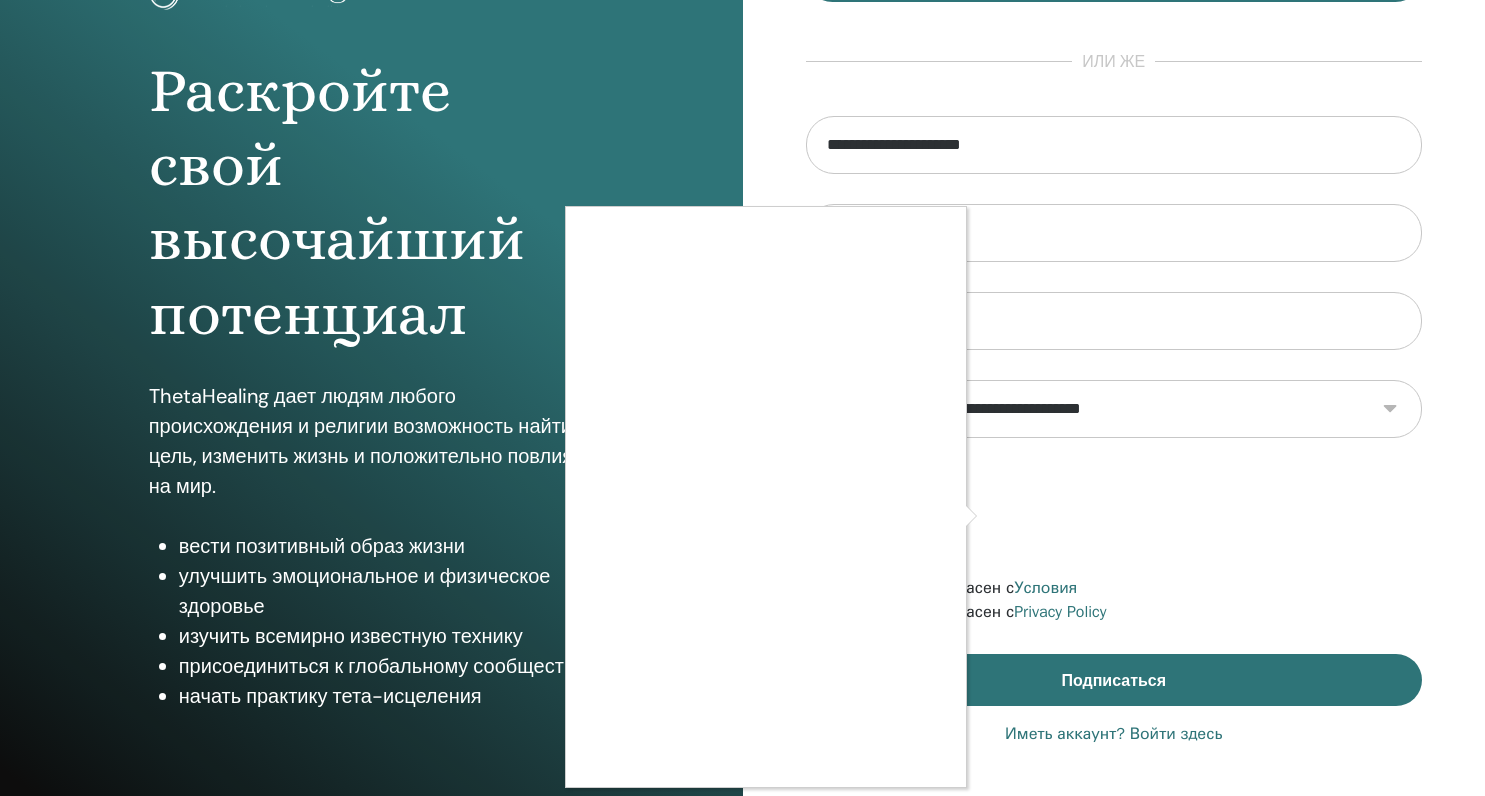 drag, startPoint x: 1346, startPoint y: 535, endPoint x: 1286, endPoint y: 489, distance: 75.60423 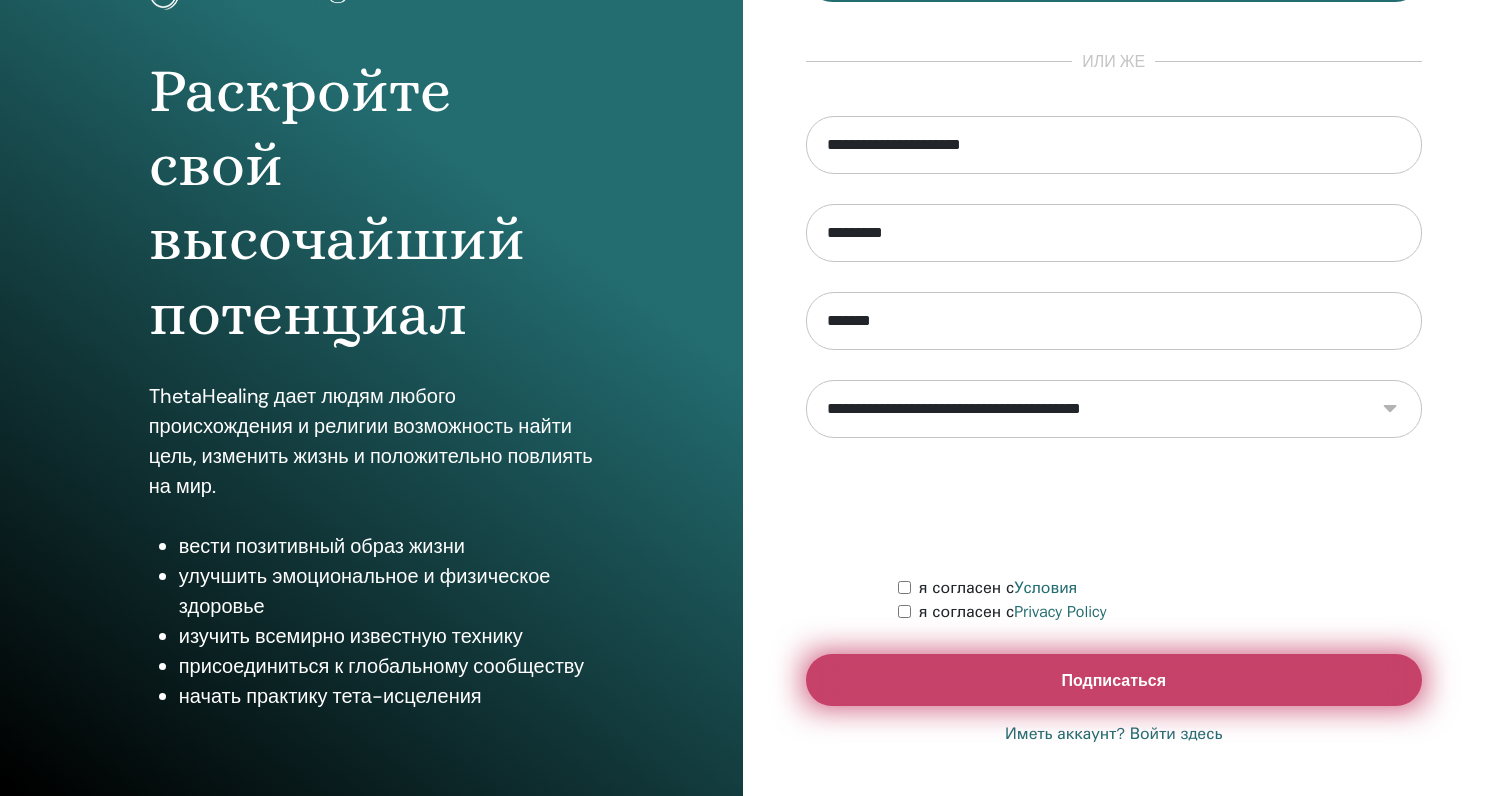 click on "Подписаться" at bounding box center [1114, 680] 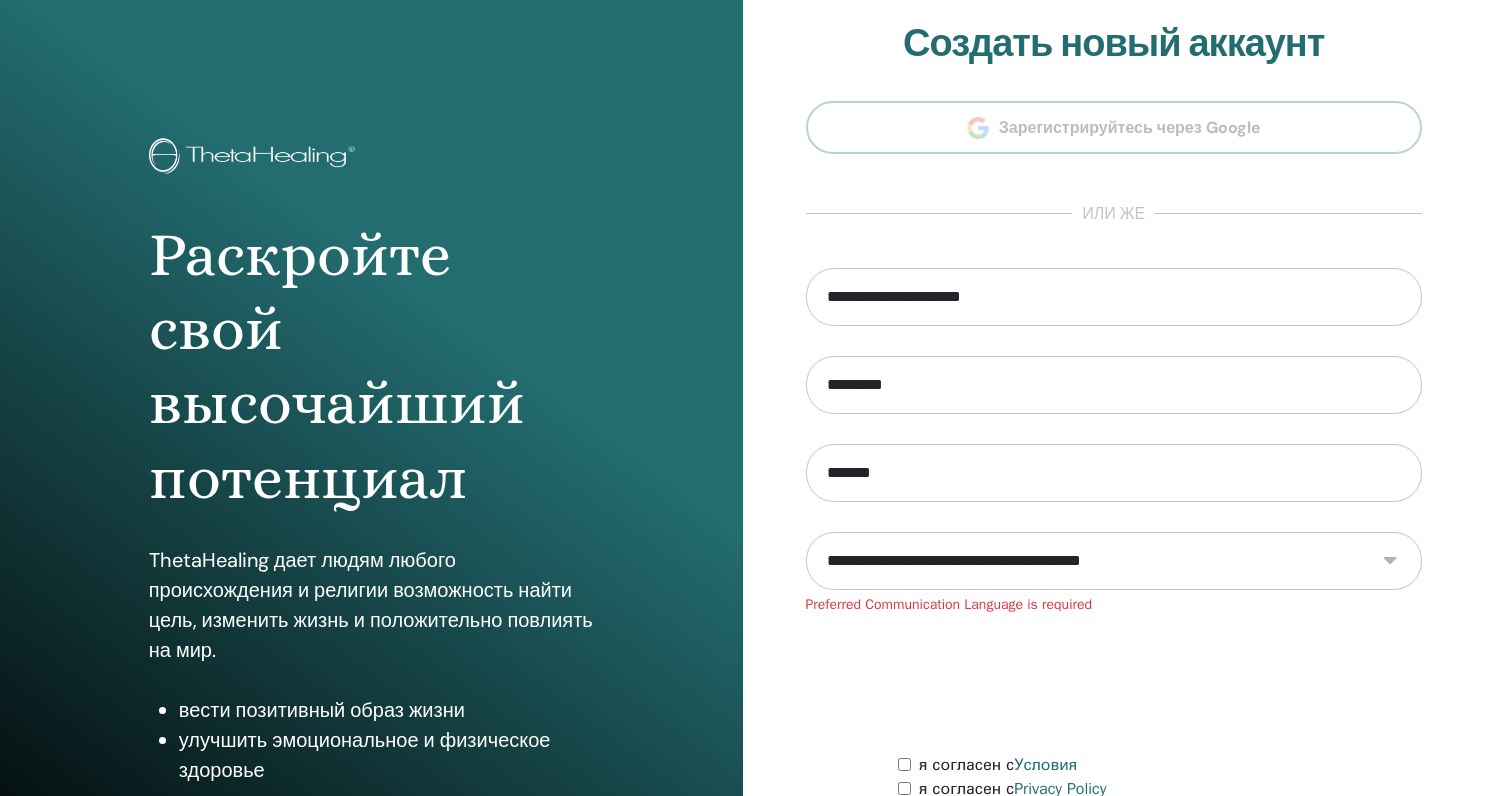 scroll, scrollTop: 0, scrollLeft: 0, axis: both 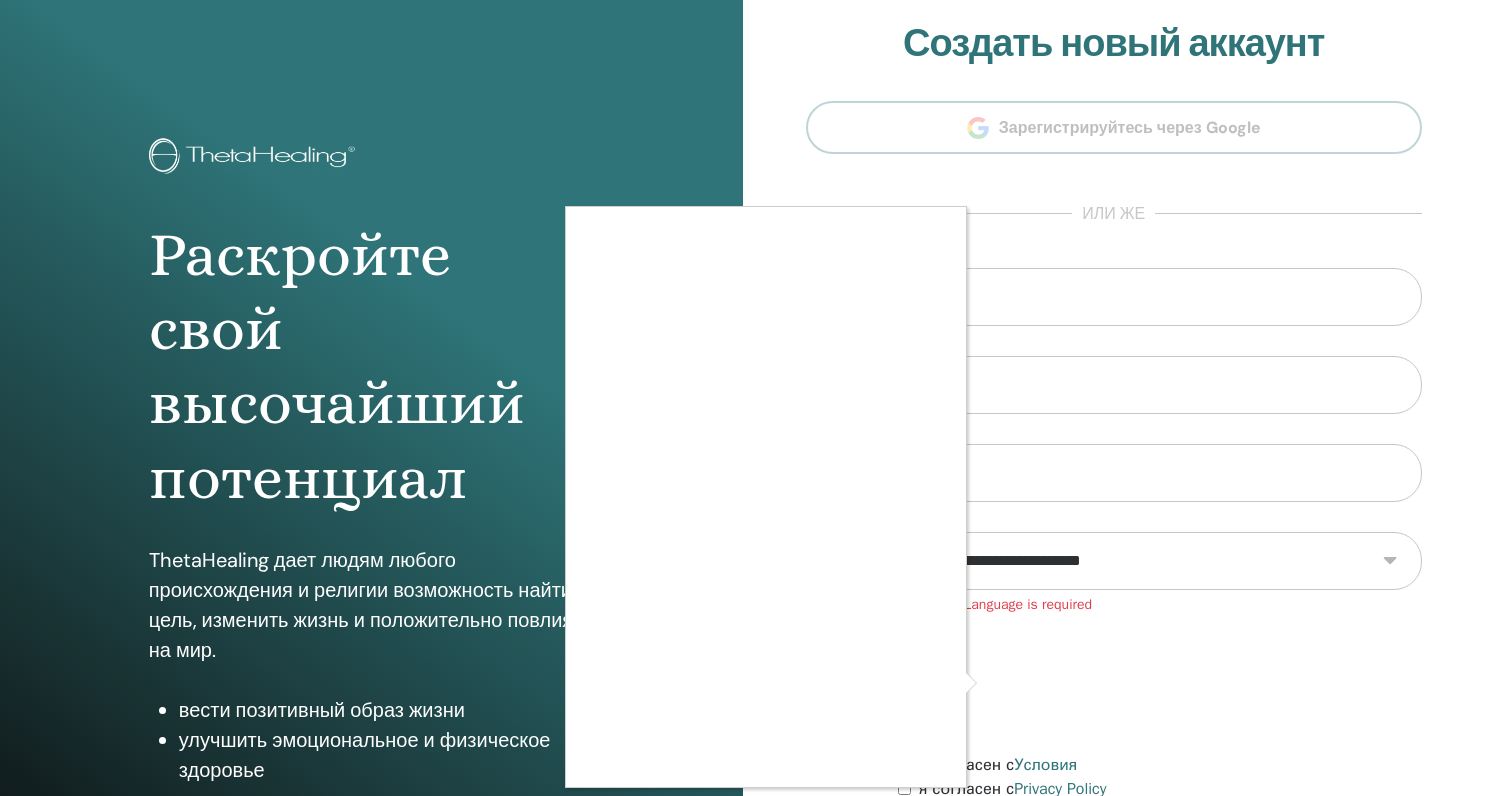 click at bounding box center (742, 398) 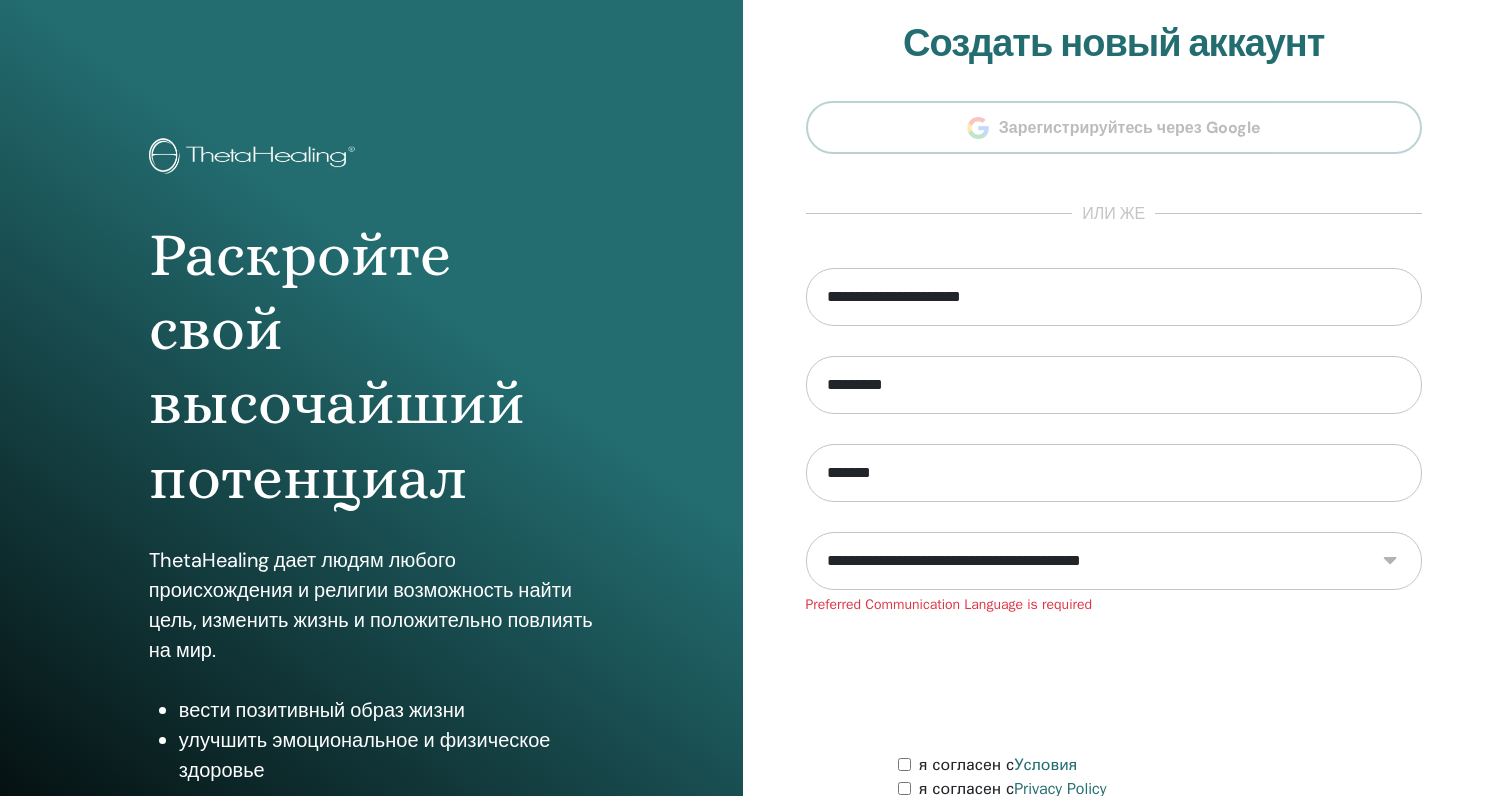 click on "**********" at bounding box center [1114, 561] 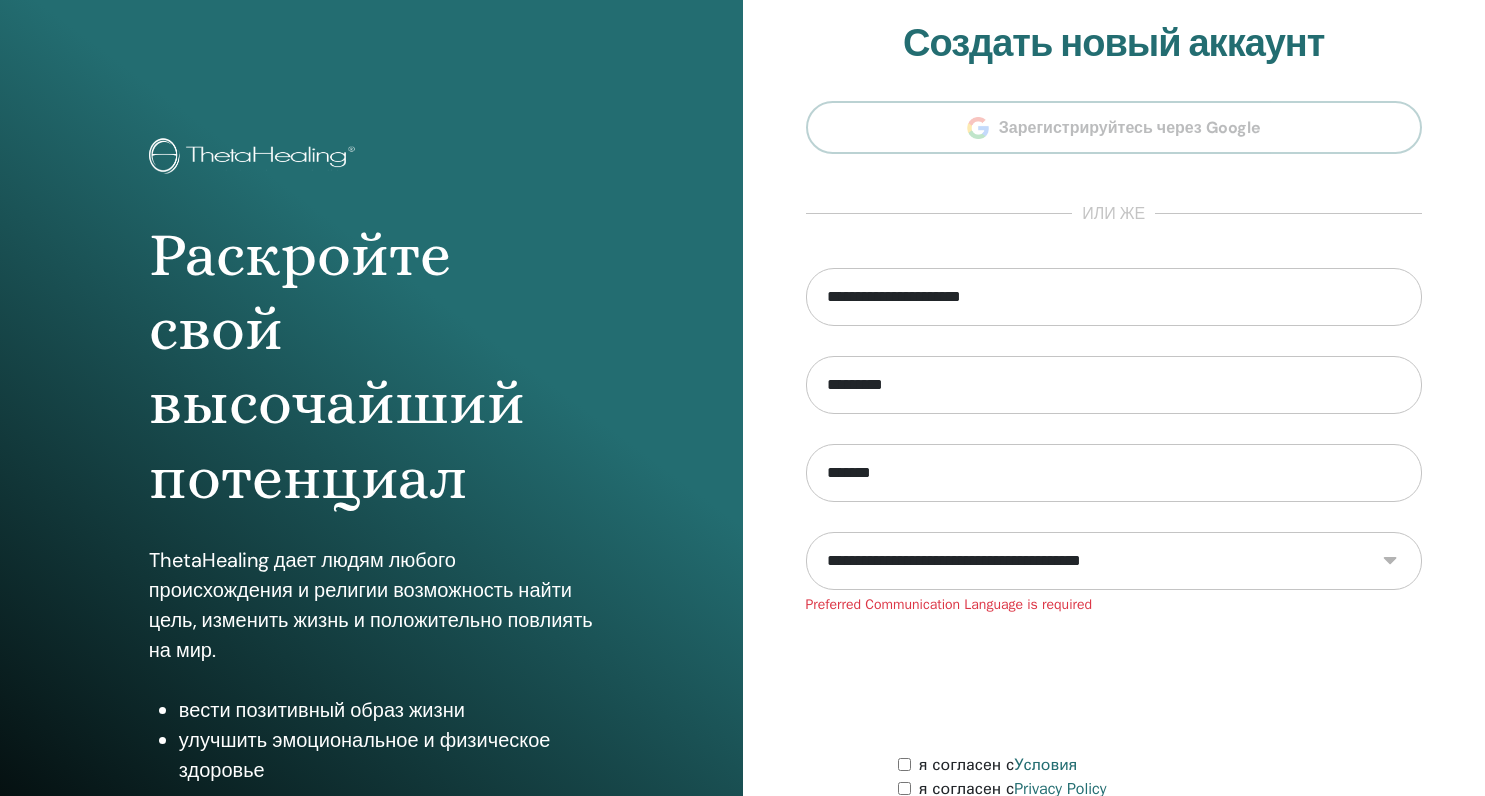 select on "***" 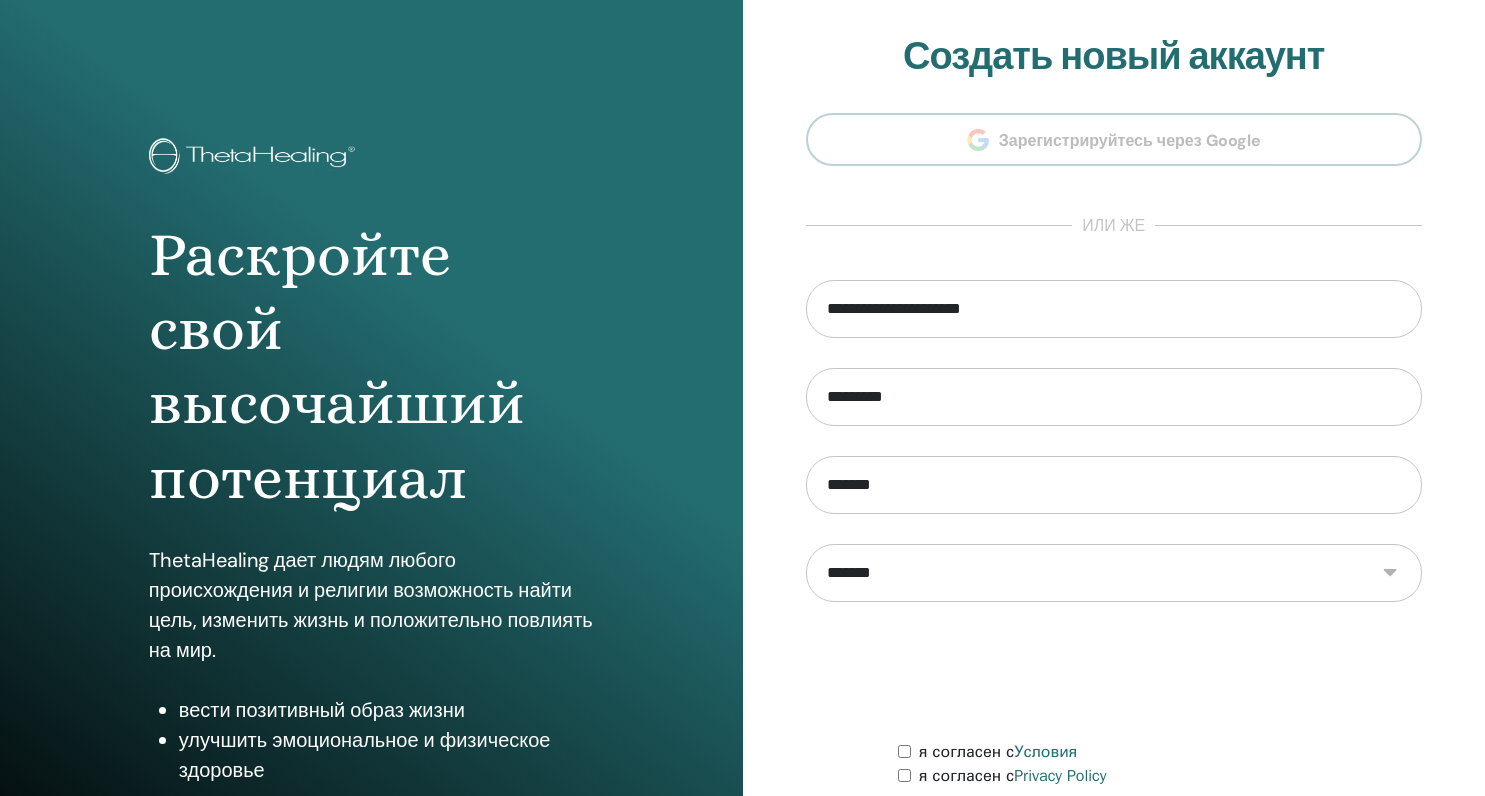 scroll, scrollTop: 0, scrollLeft: 0, axis: both 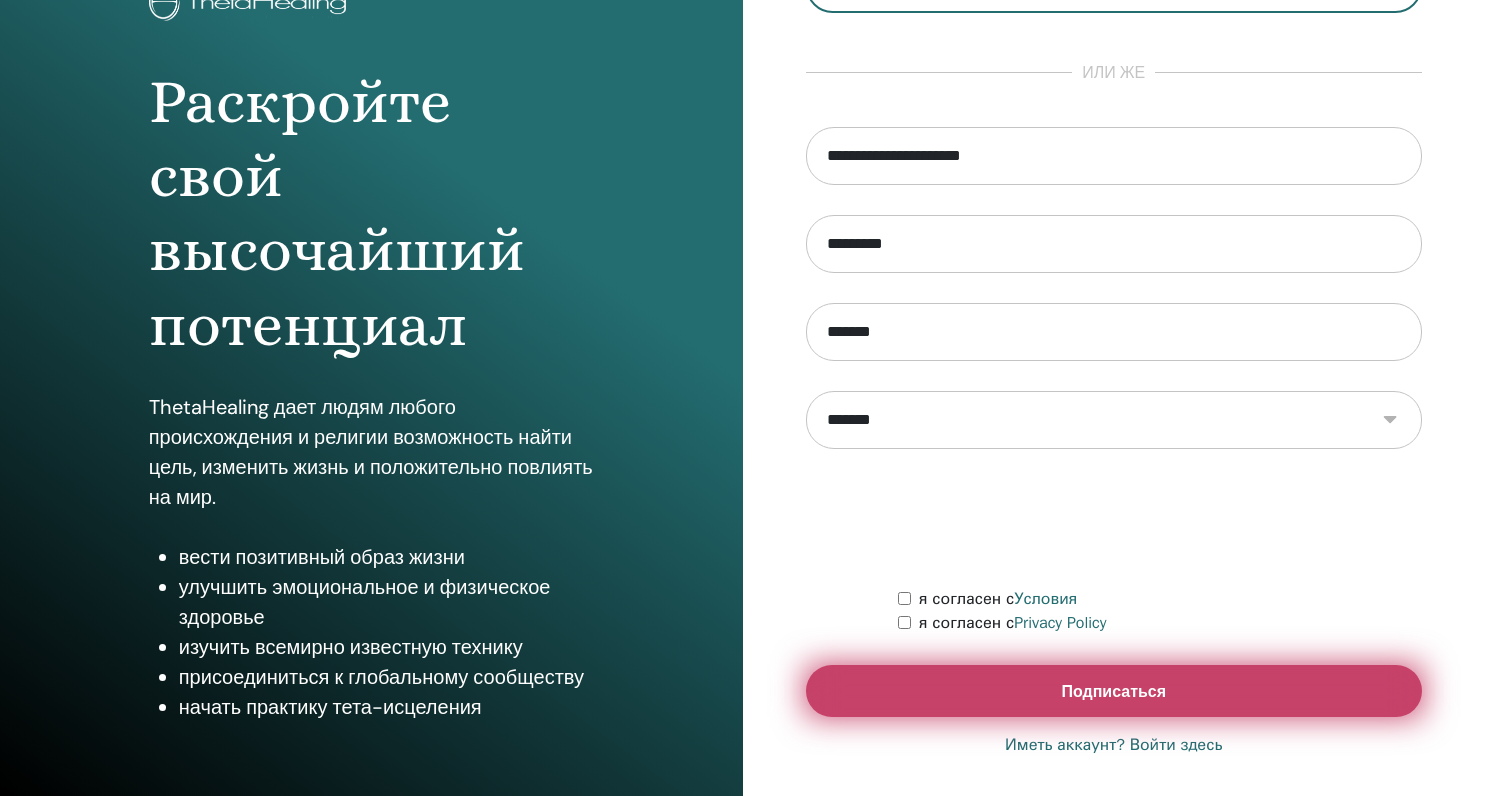 click on "Подписаться" at bounding box center [1114, 691] 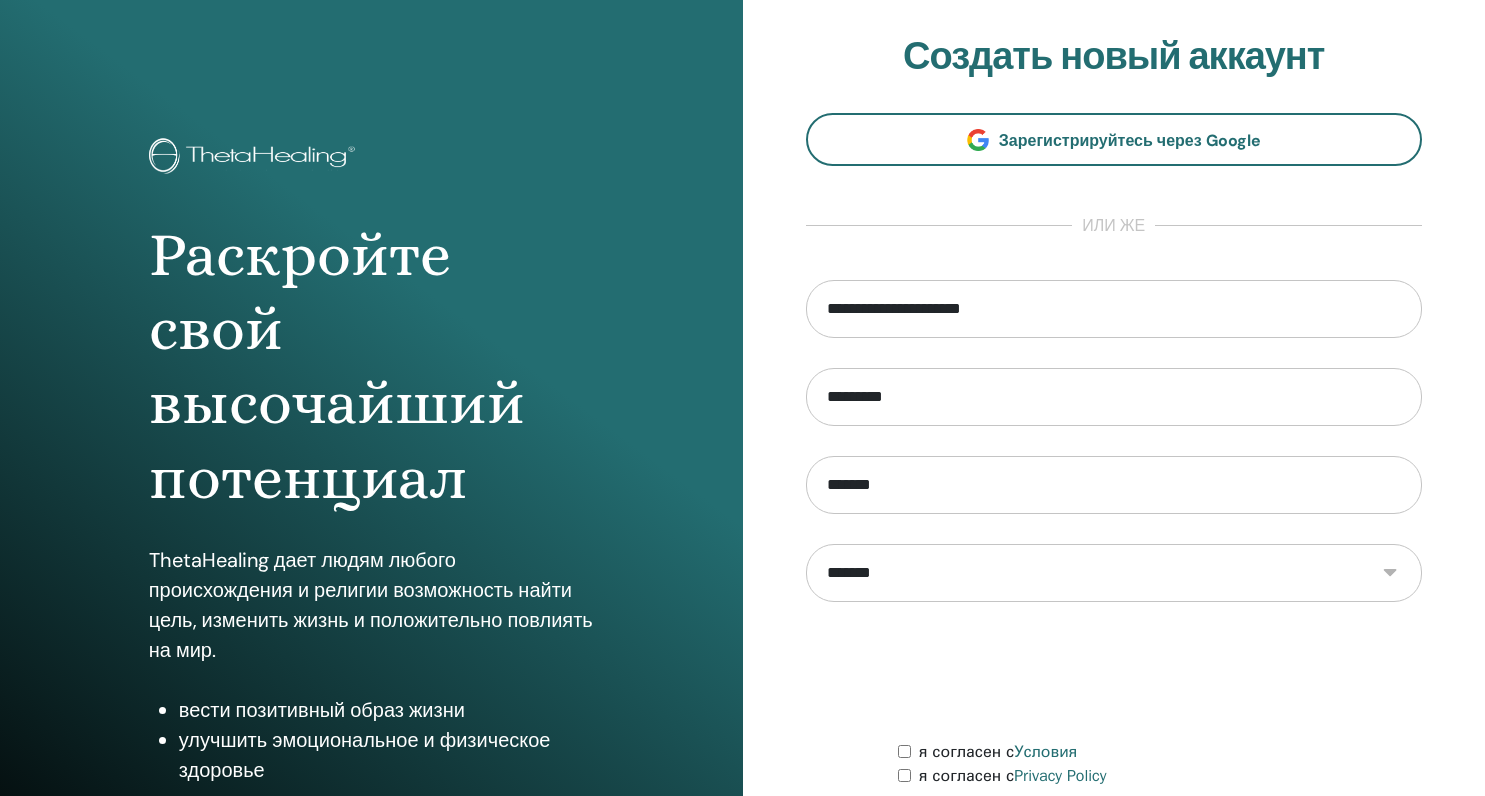 scroll, scrollTop: 164, scrollLeft: 0, axis: vertical 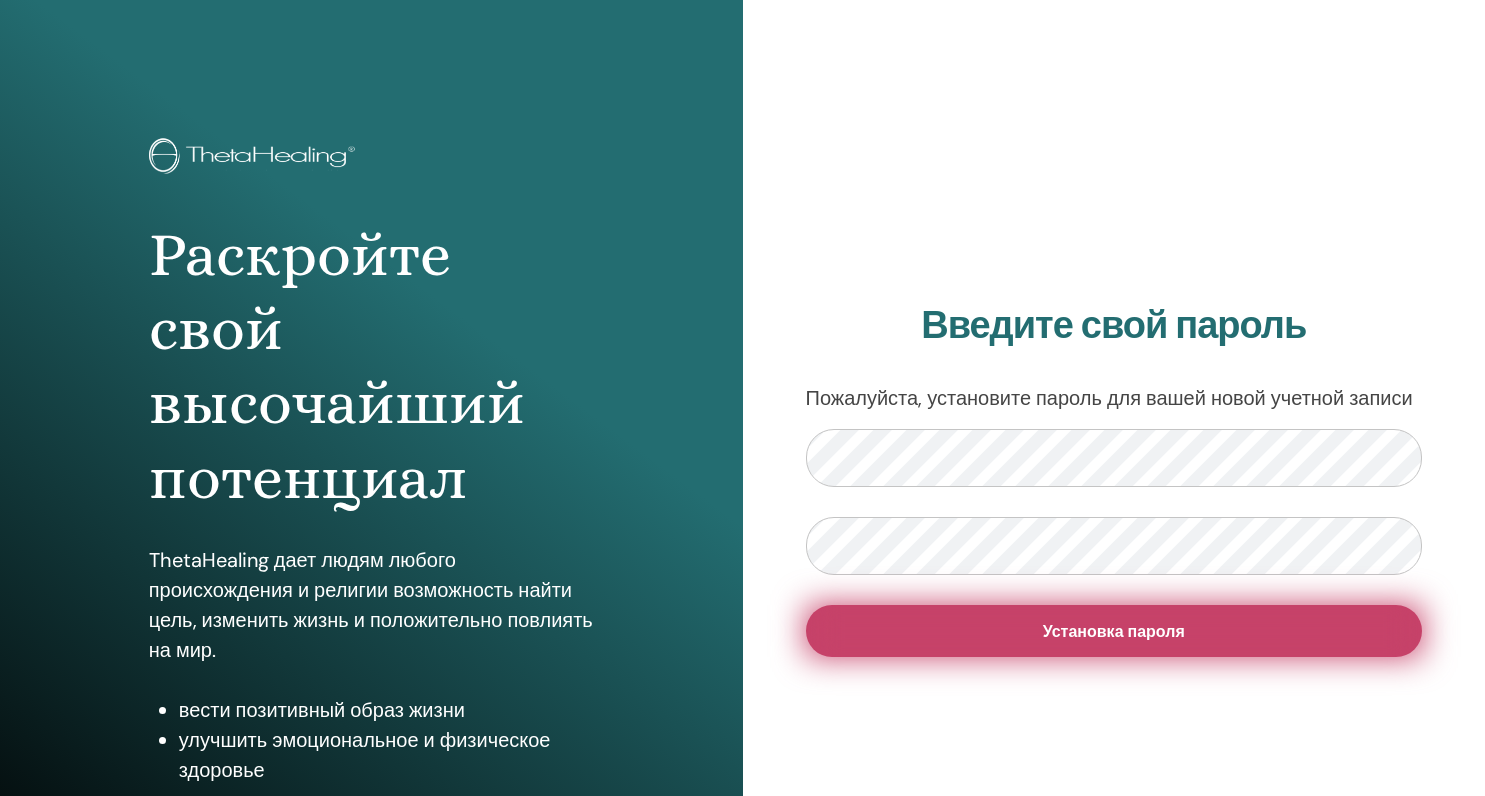click on "Установка пароля" at bounding box center (1114, 631) 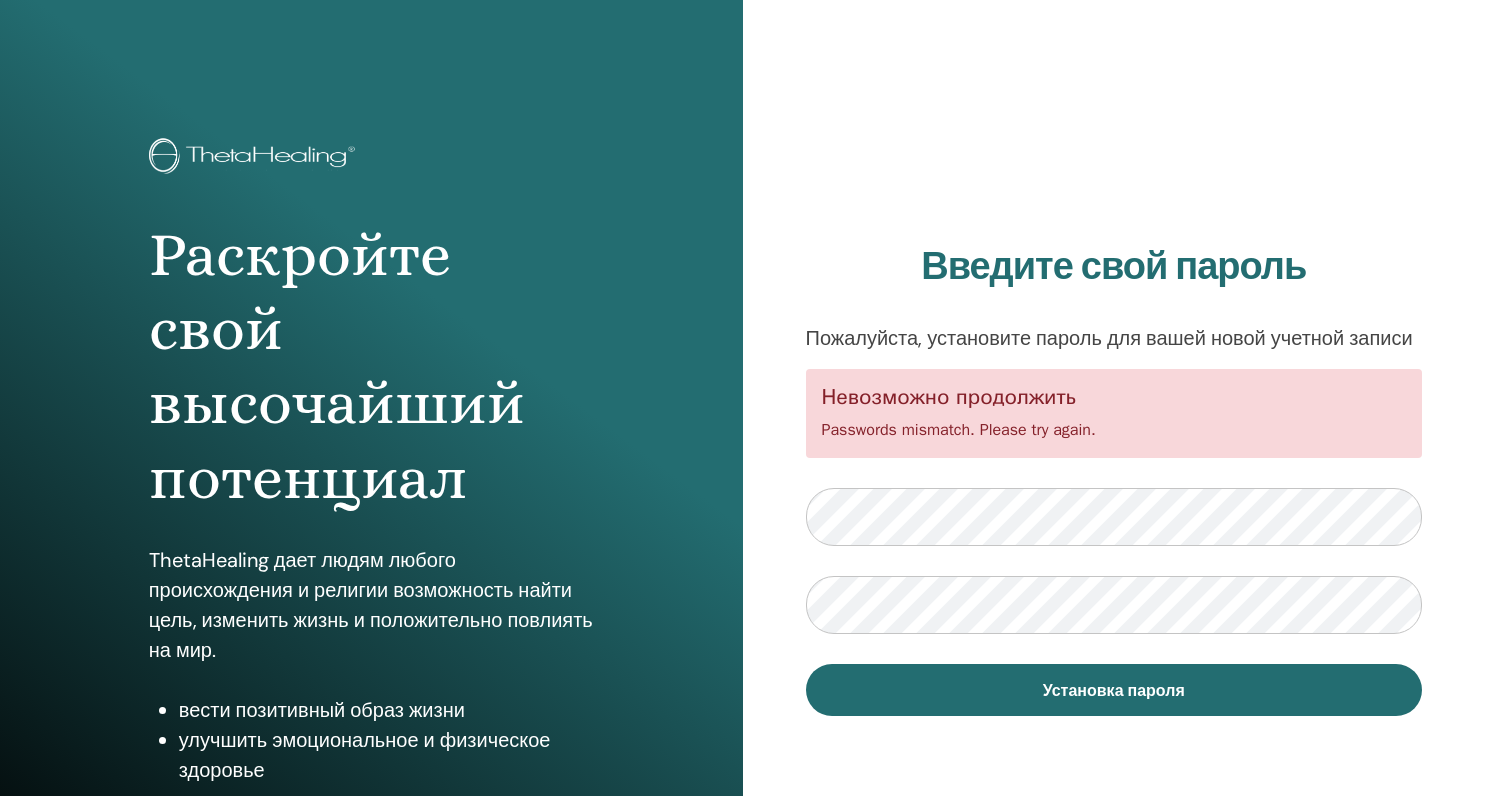 scroll, scrollTop: 0, scrollLeft: 0, axis: both 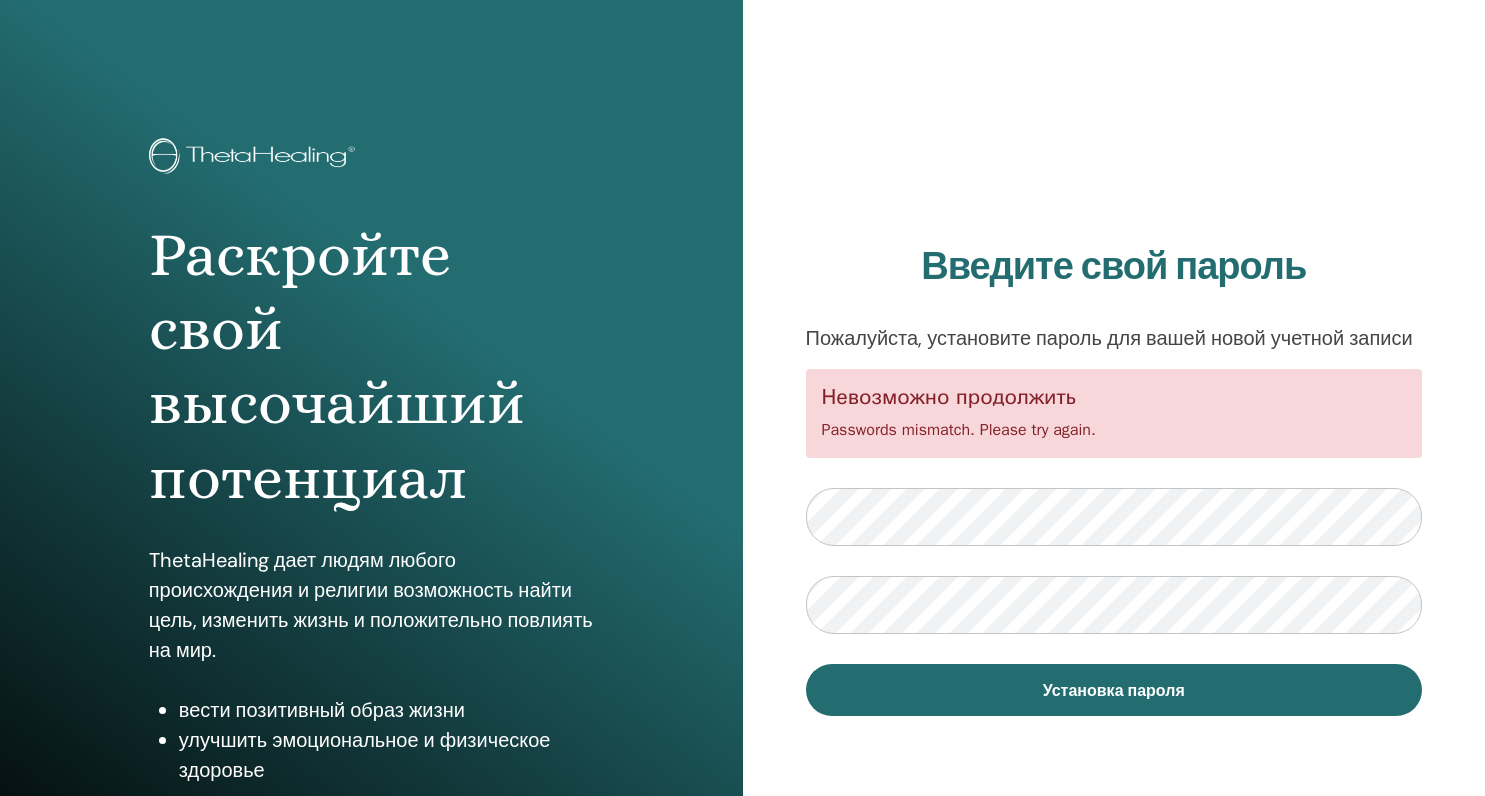 click on "Введите свой пароль
Пожалуйста, установите пароль для вашей новой учетной записи
Невозможно продолжить
Passwords mismatch. Please try again.
Установка пароля" at bounding box center [1114, 480] 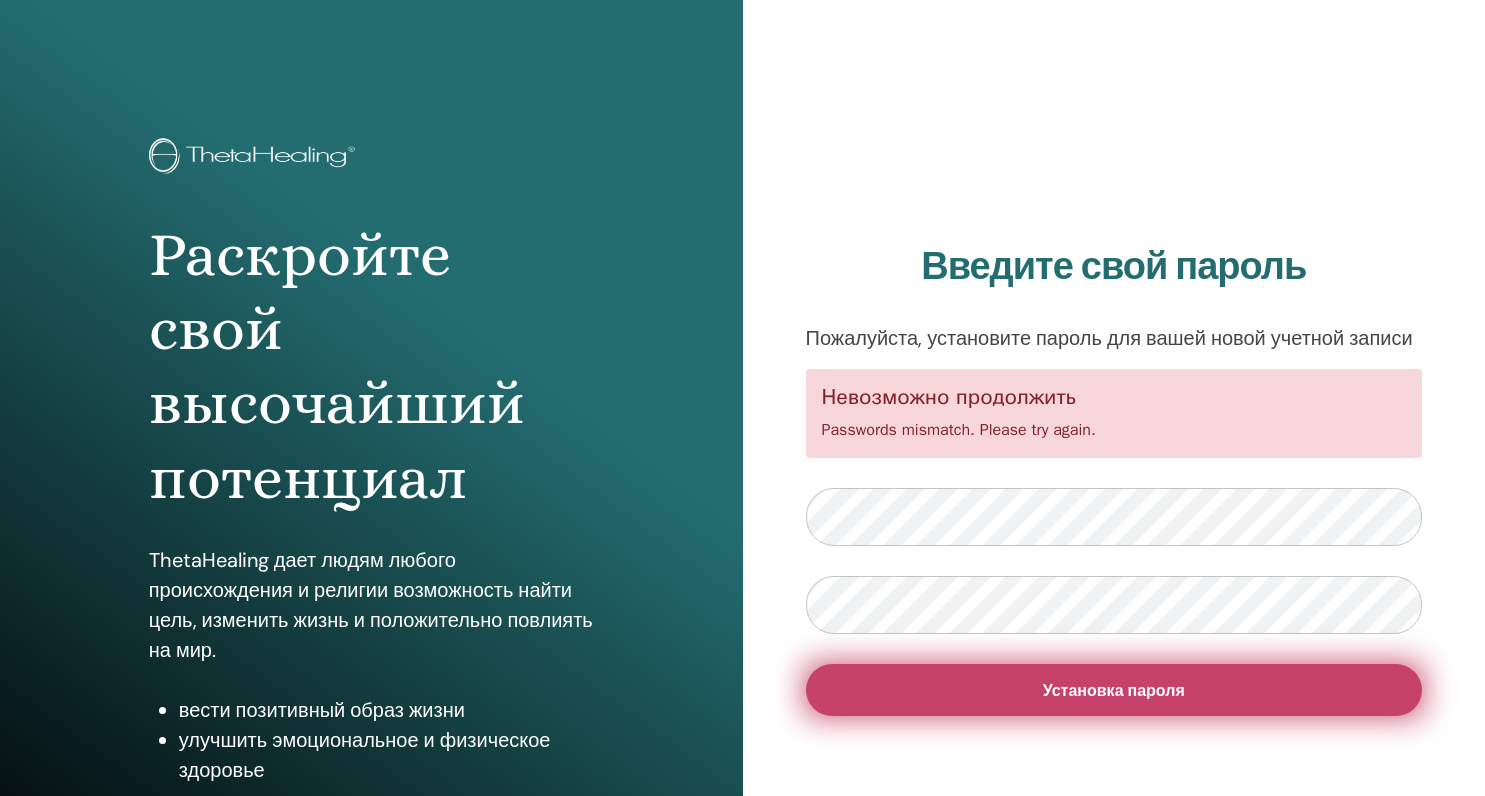 drag, startPoint x: 1193, startPoint y: 707, endPoint x: 1203, endPoint y: 692, distance: 18.027756 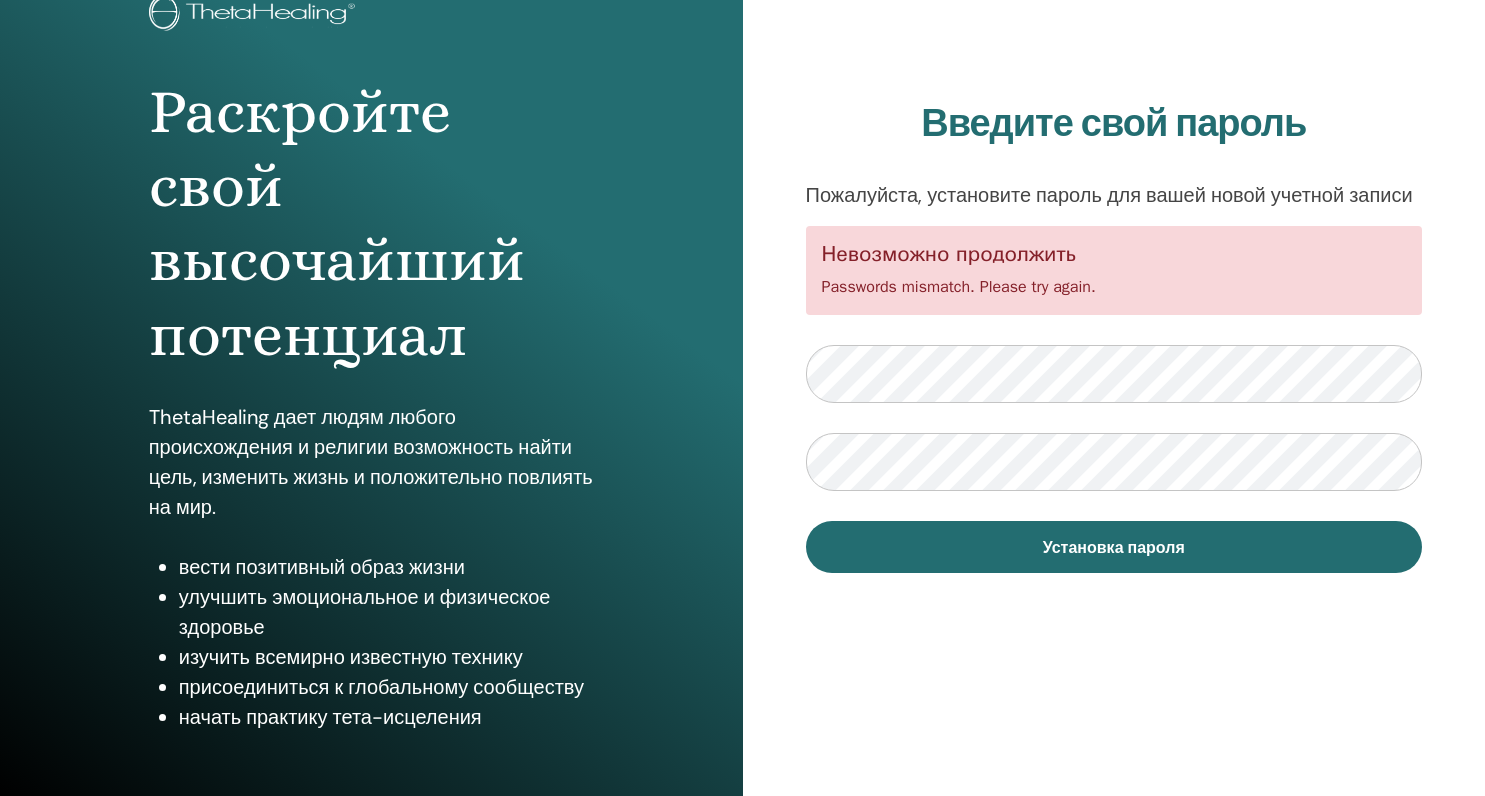 scroll, scrollTop: 164, scrollLeft: 0, axis: vertical 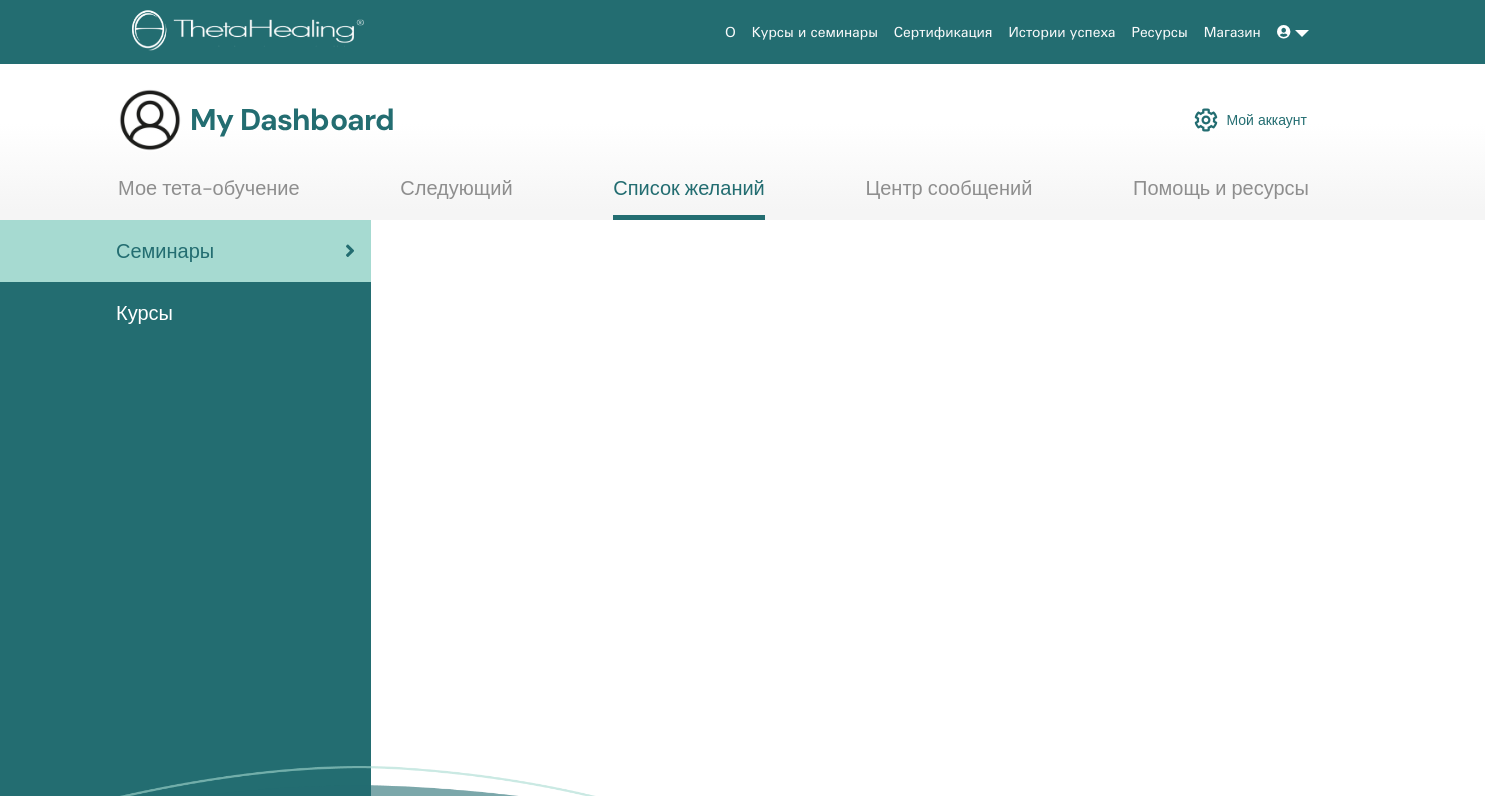 click at bounding box center (350, 251) 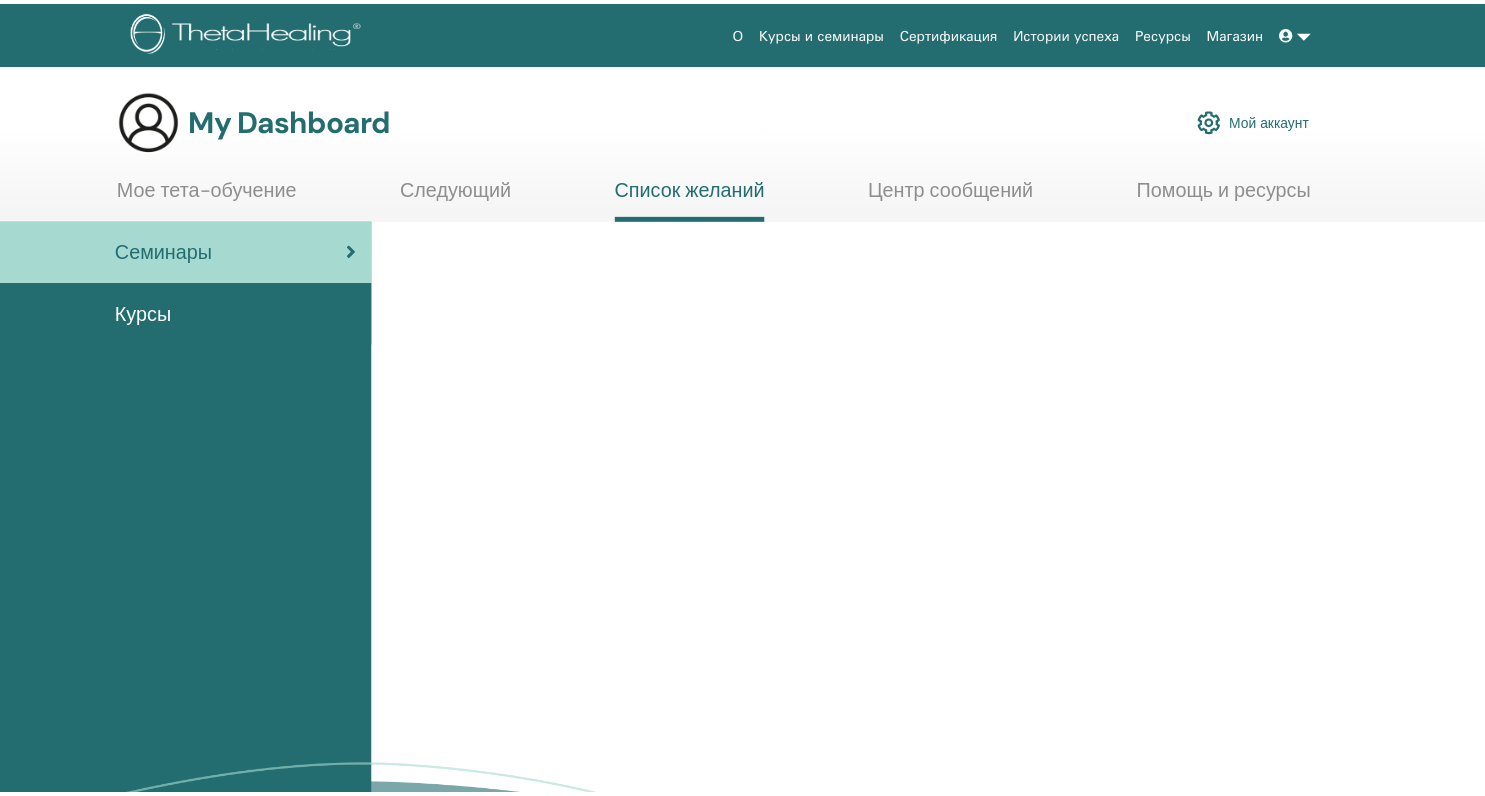 scroll, scrollTop: 0, scrollLeft: 0, axis: both 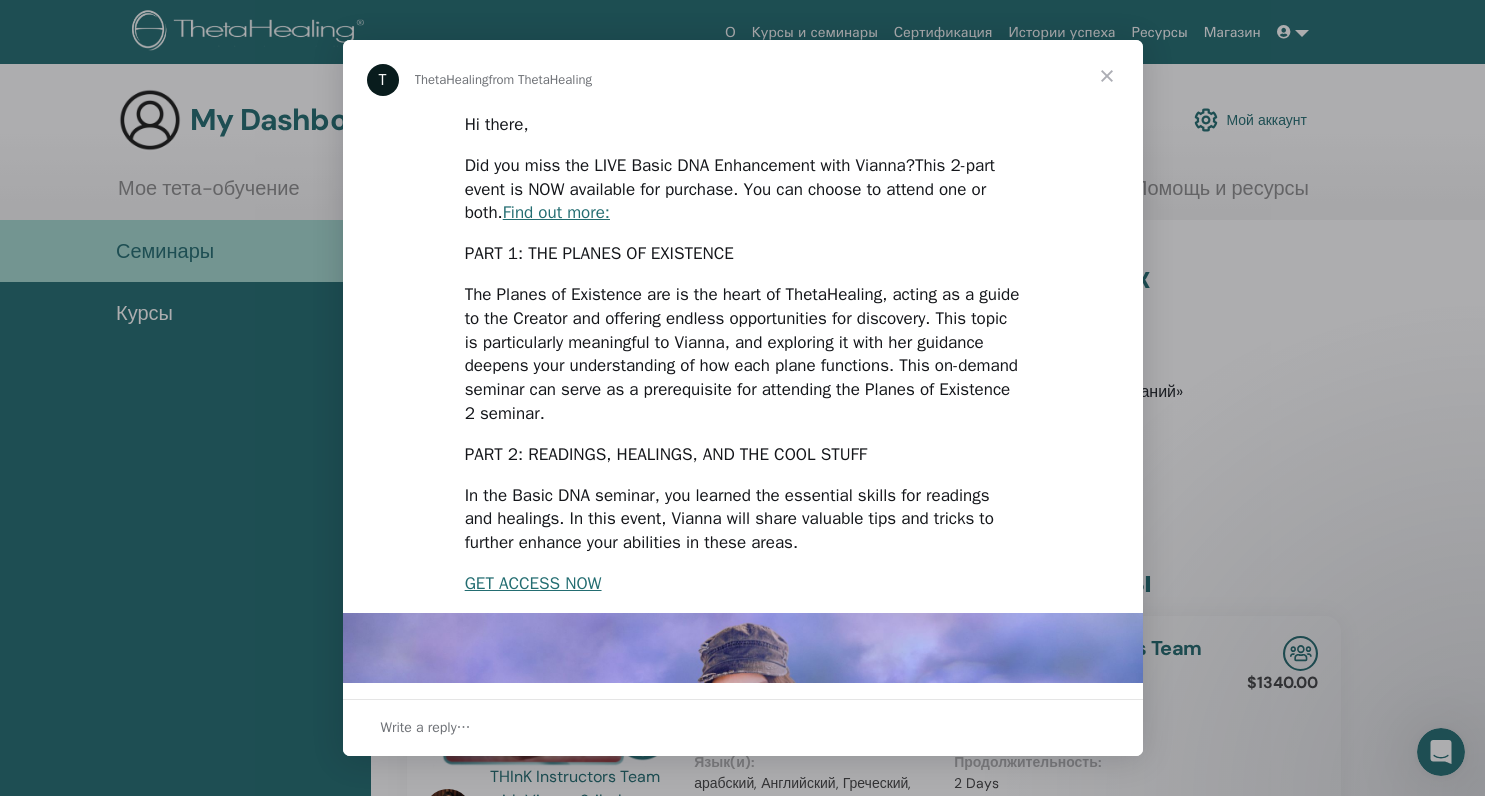 click at bounding box center [1107, 76] 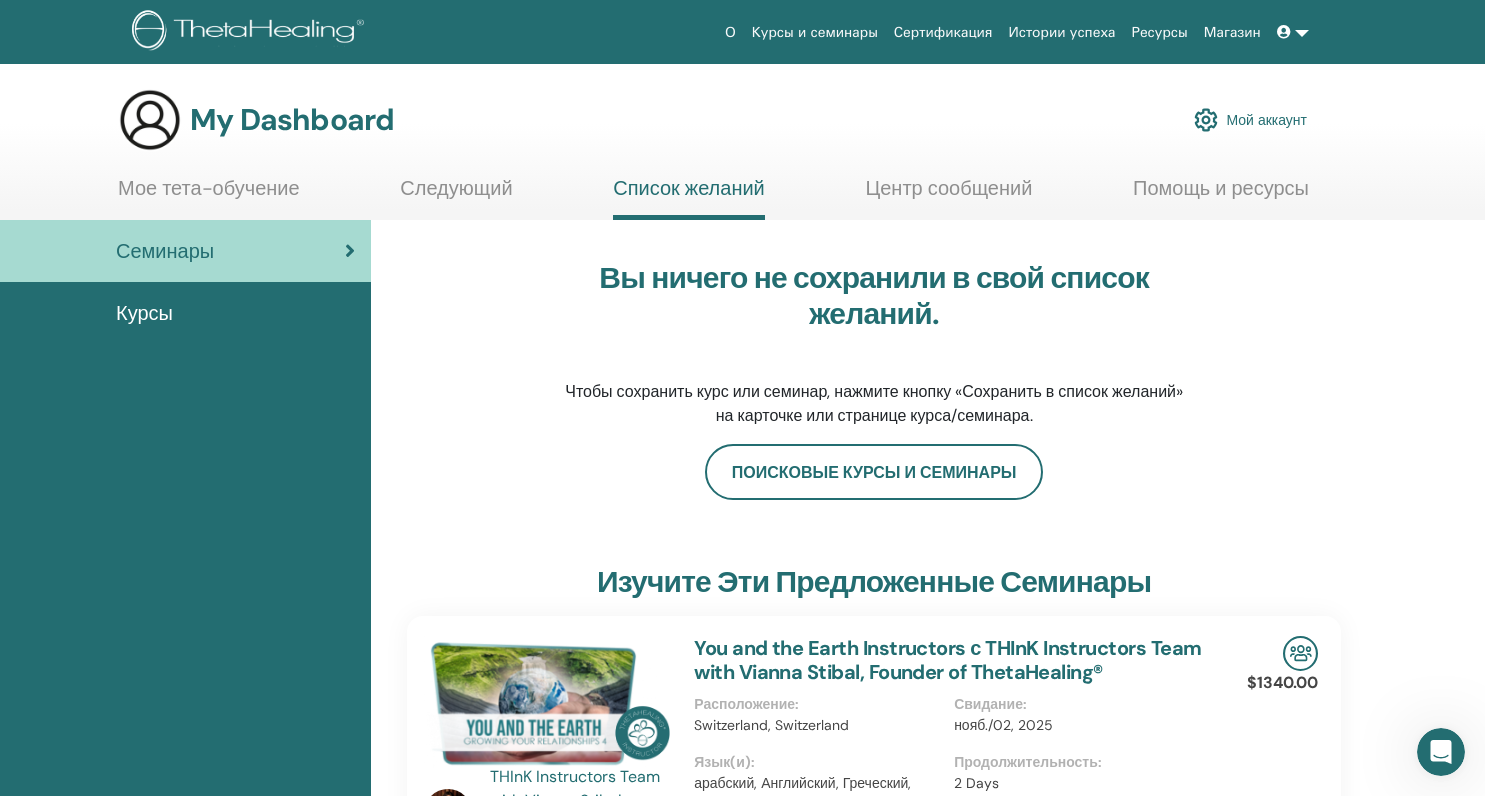 click on "Мой аккаунт" at bounding box center (1250, 120) 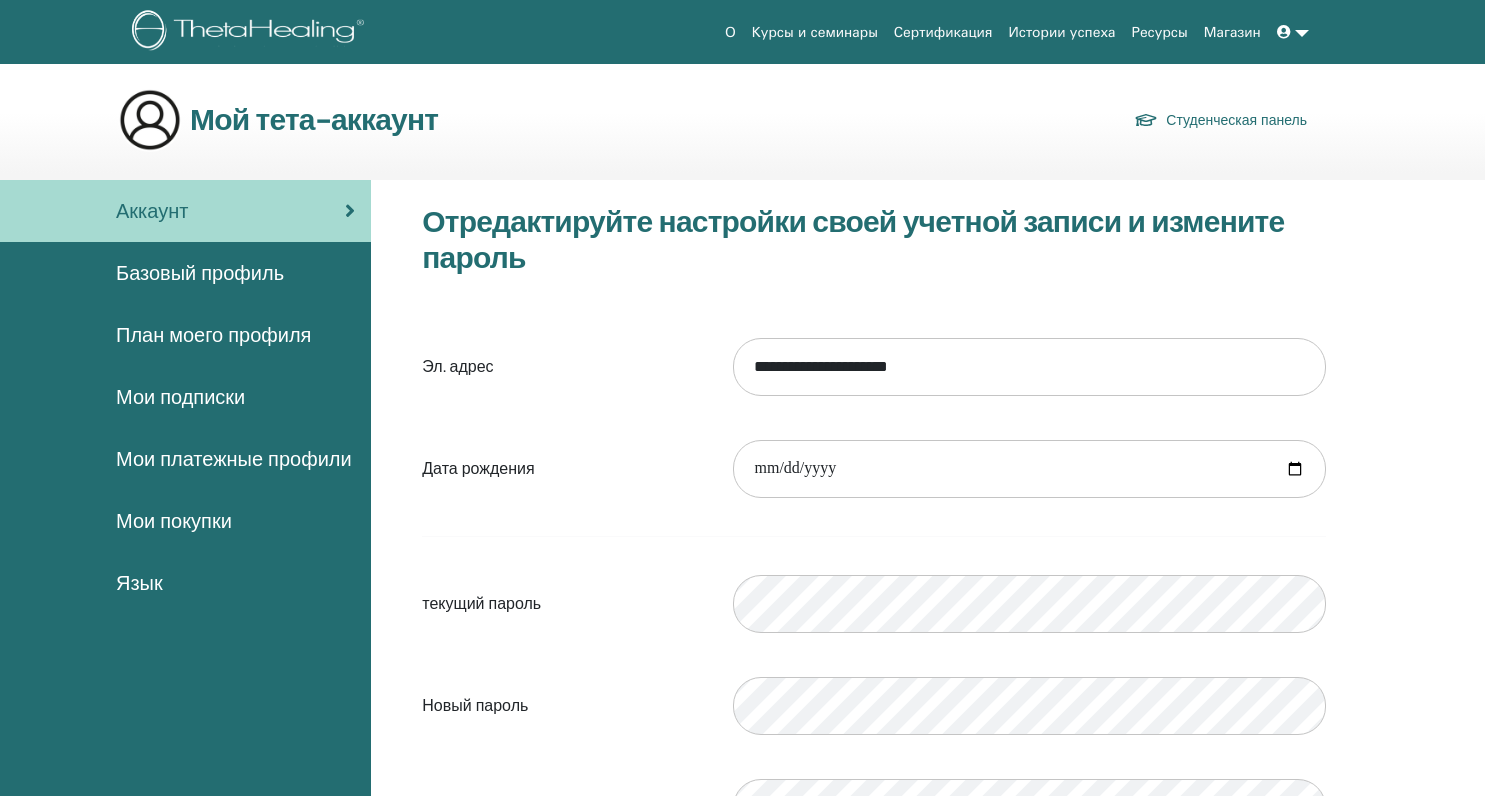 scroll, scrollTop: 0, scrollLeft: 0, axis: both 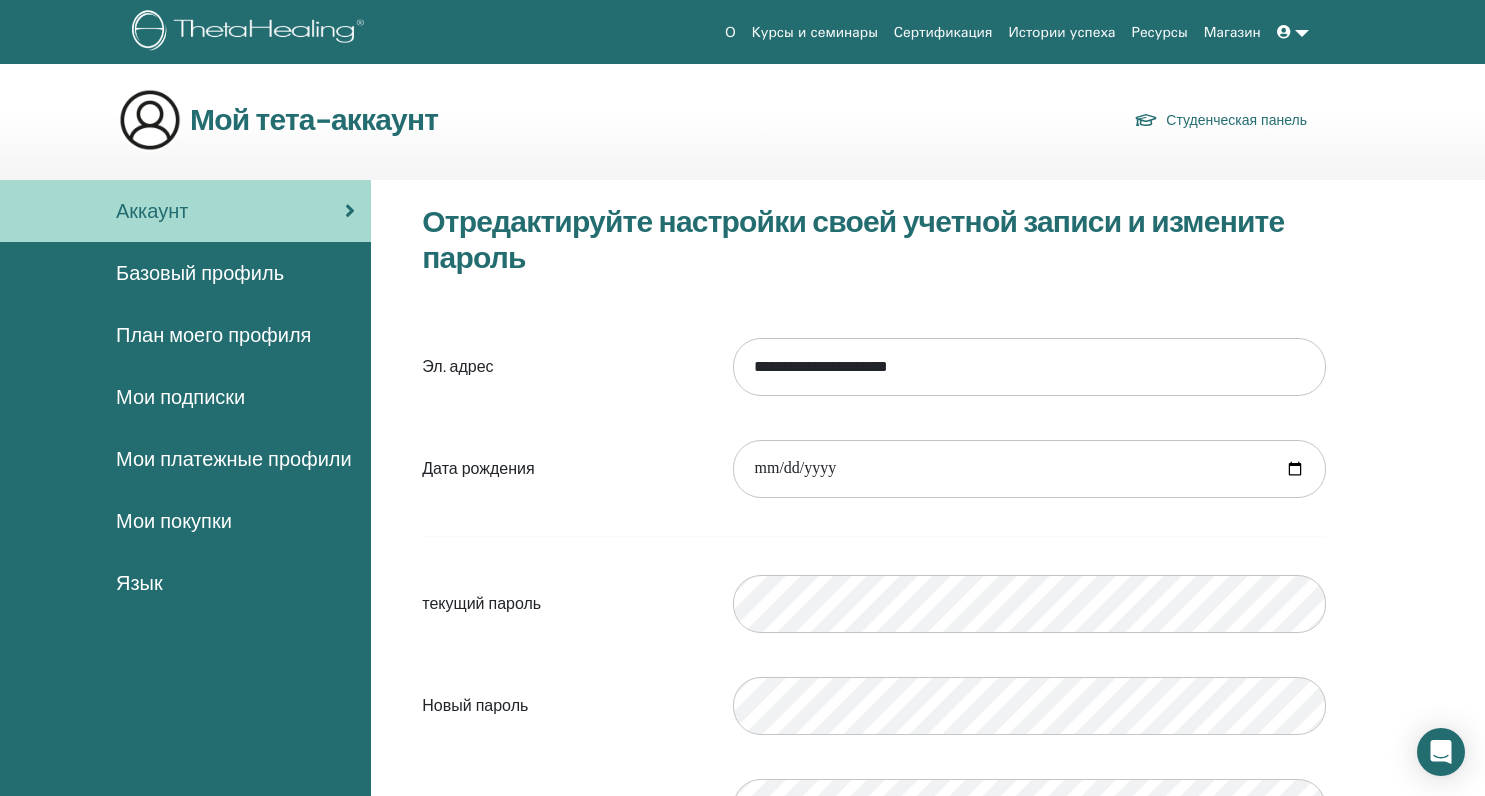 click at bounding box center (251, 32) 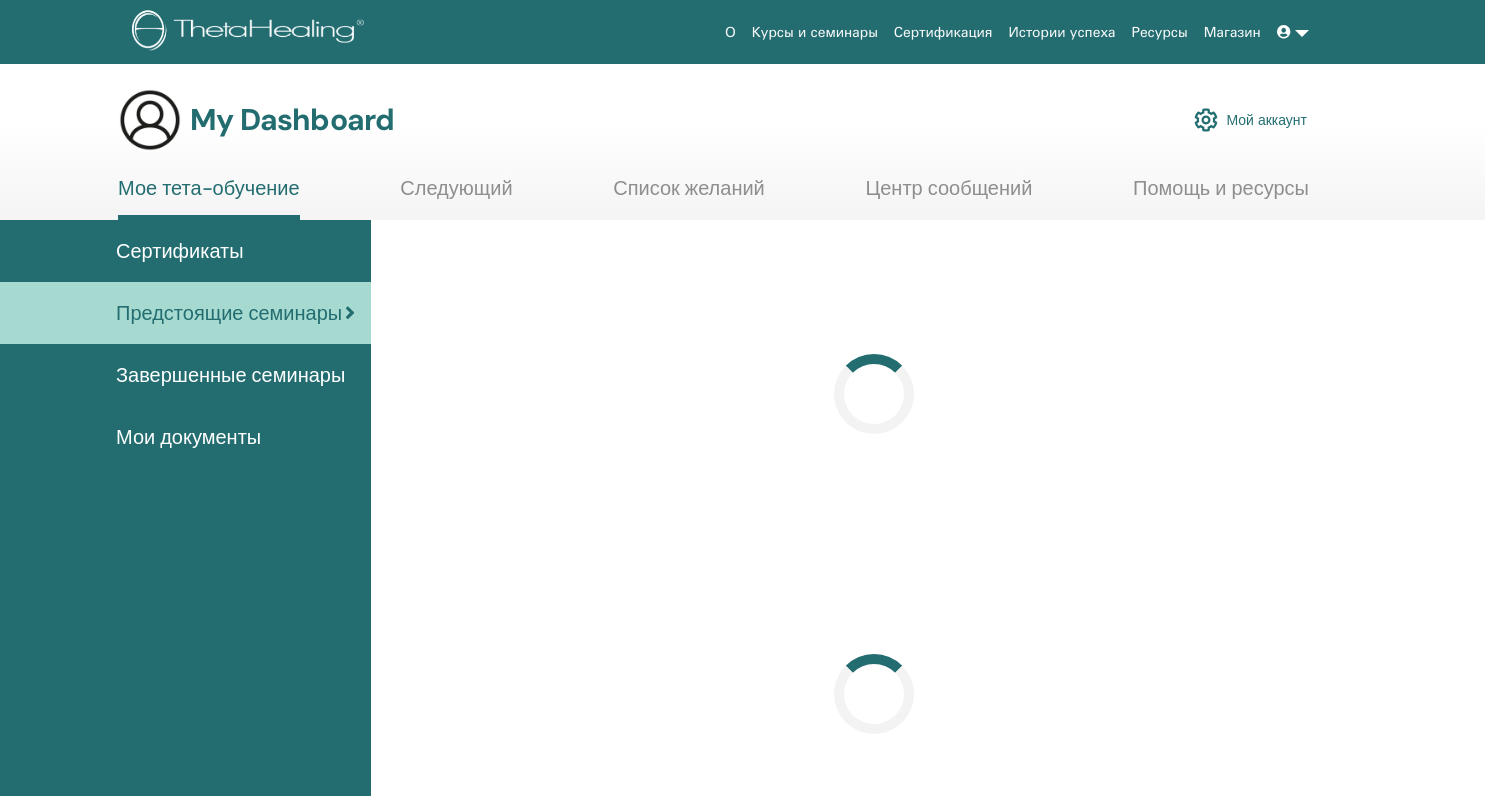 scroll, scrollTop: 0, scrollLeft: 0, axis: both 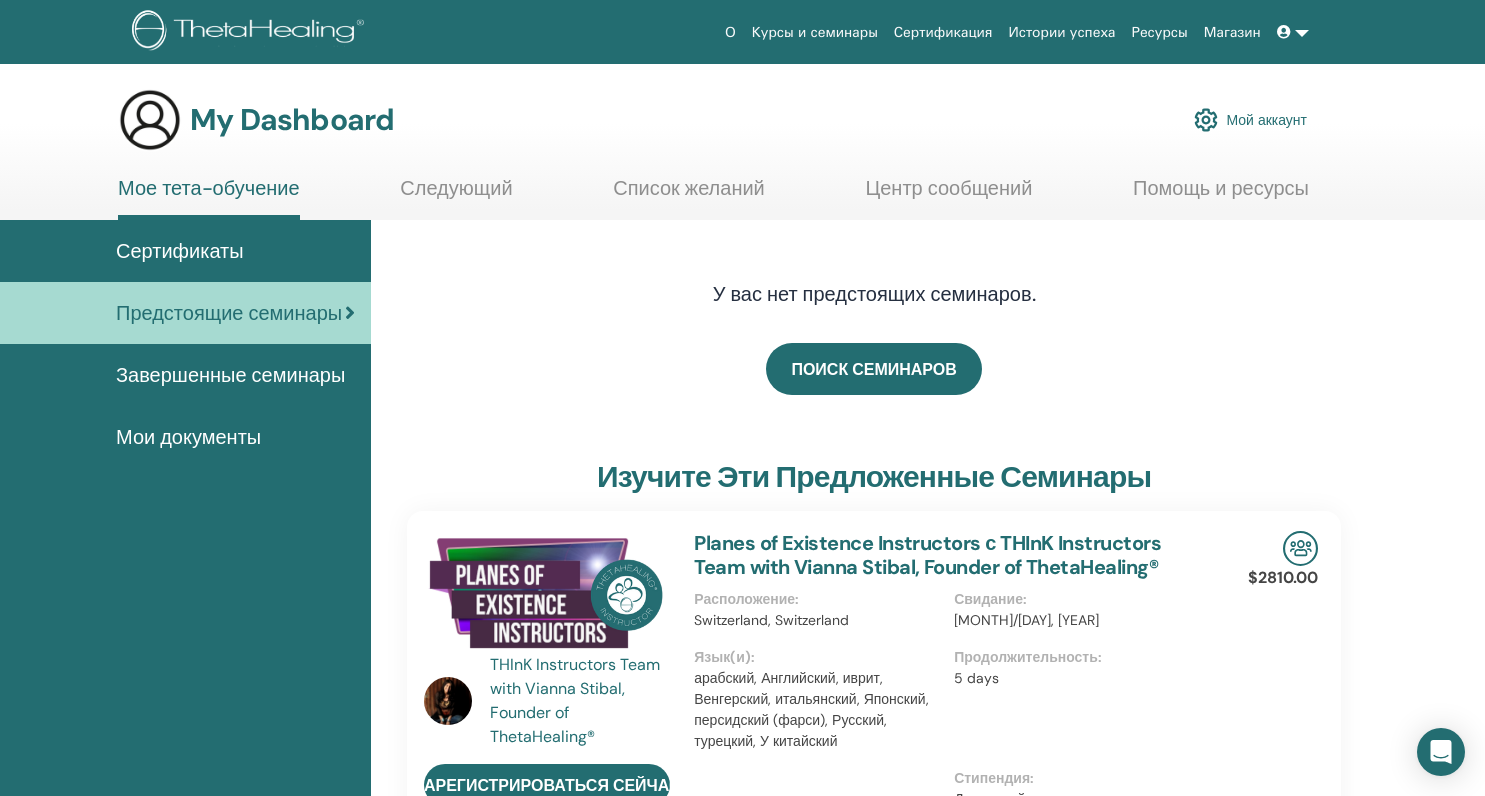 click on "Мое тета-обучение" at bounding box center (209, 198) 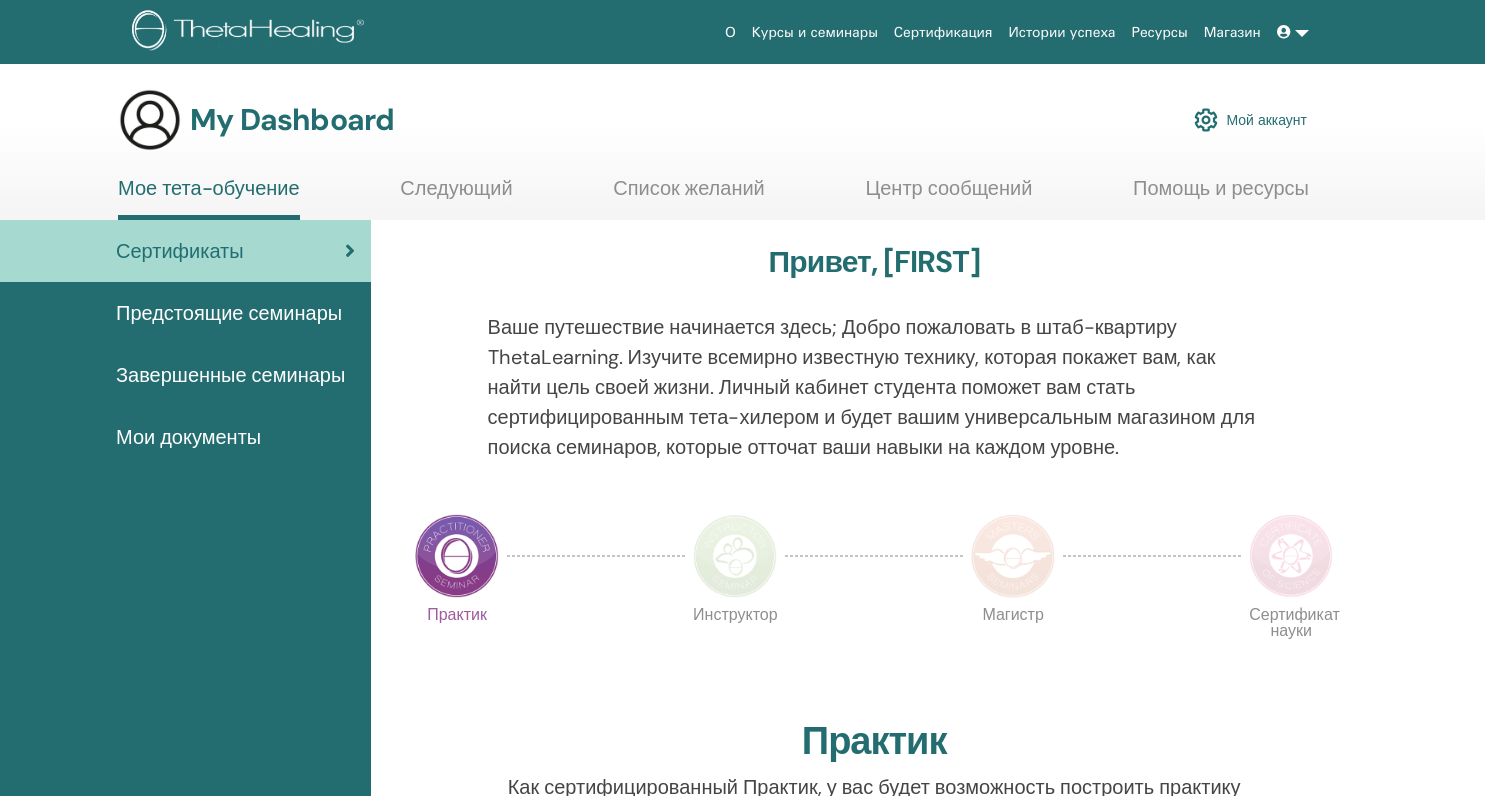 scroll, scrollTop: 0, scrollLeft: 0, axis: both 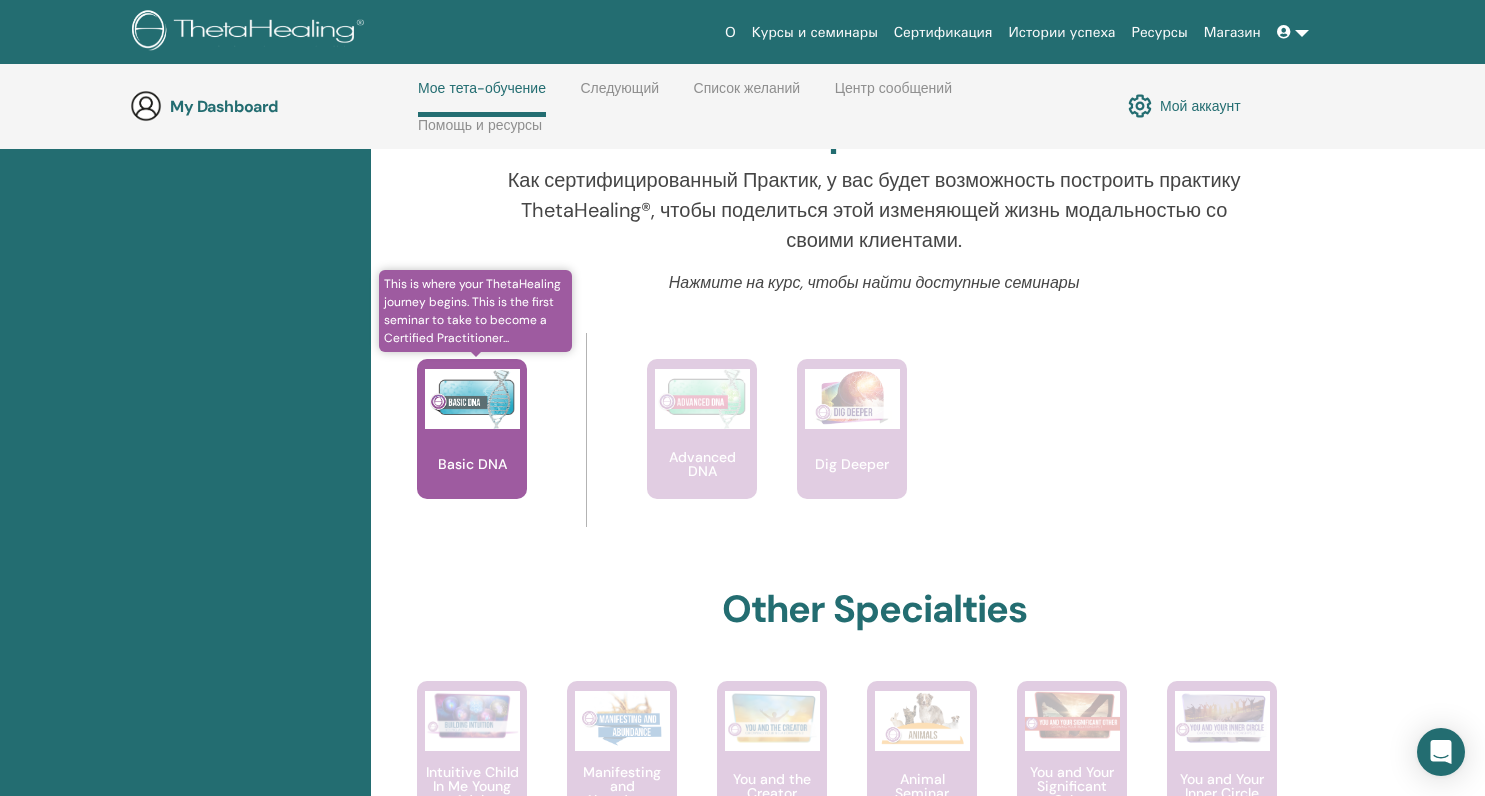 click on "Basic DNA" at bounding box center (472, 464) 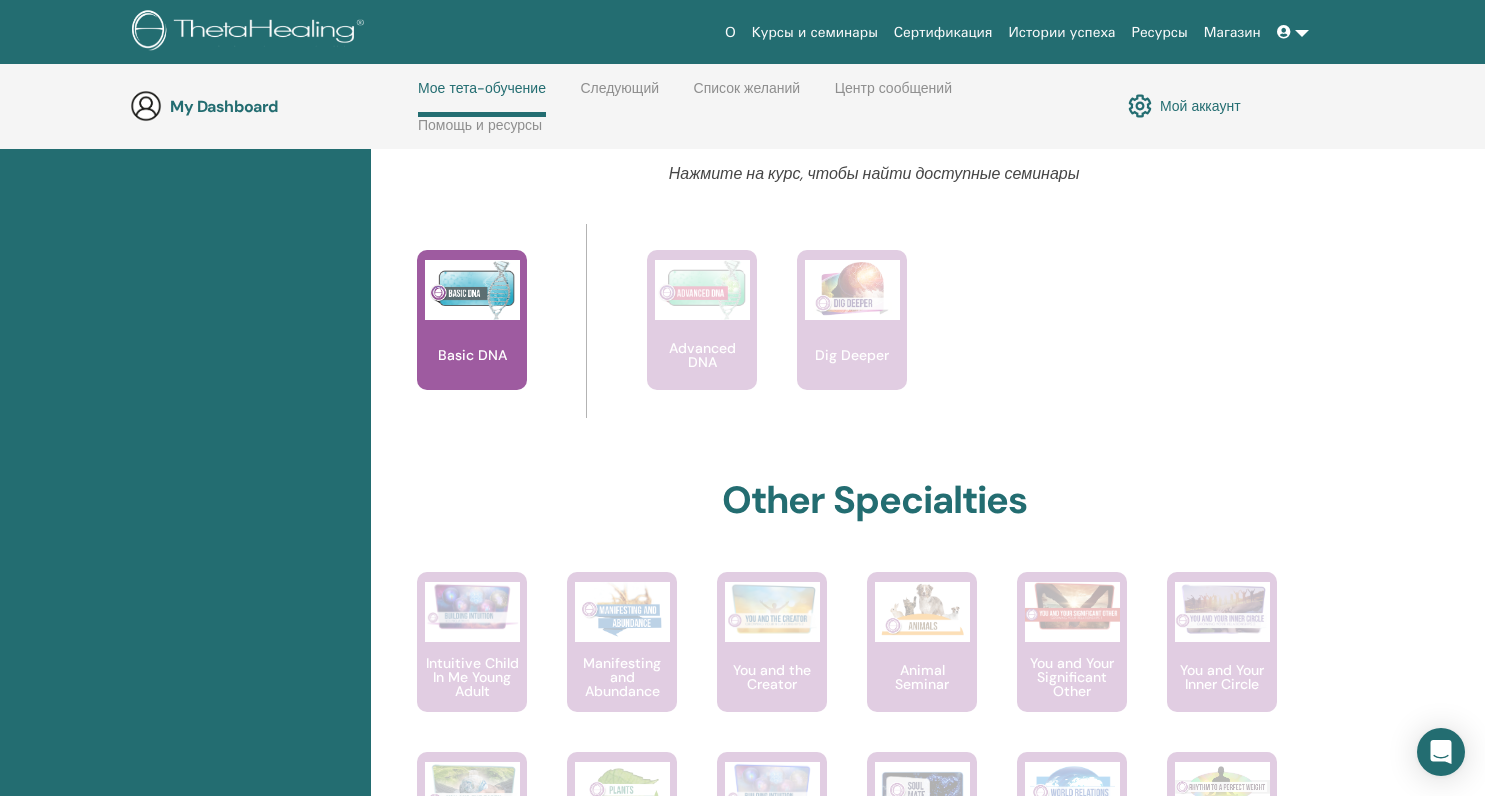 scroll, scrollTop: 808, scrollLeft: 0, axis: vertical 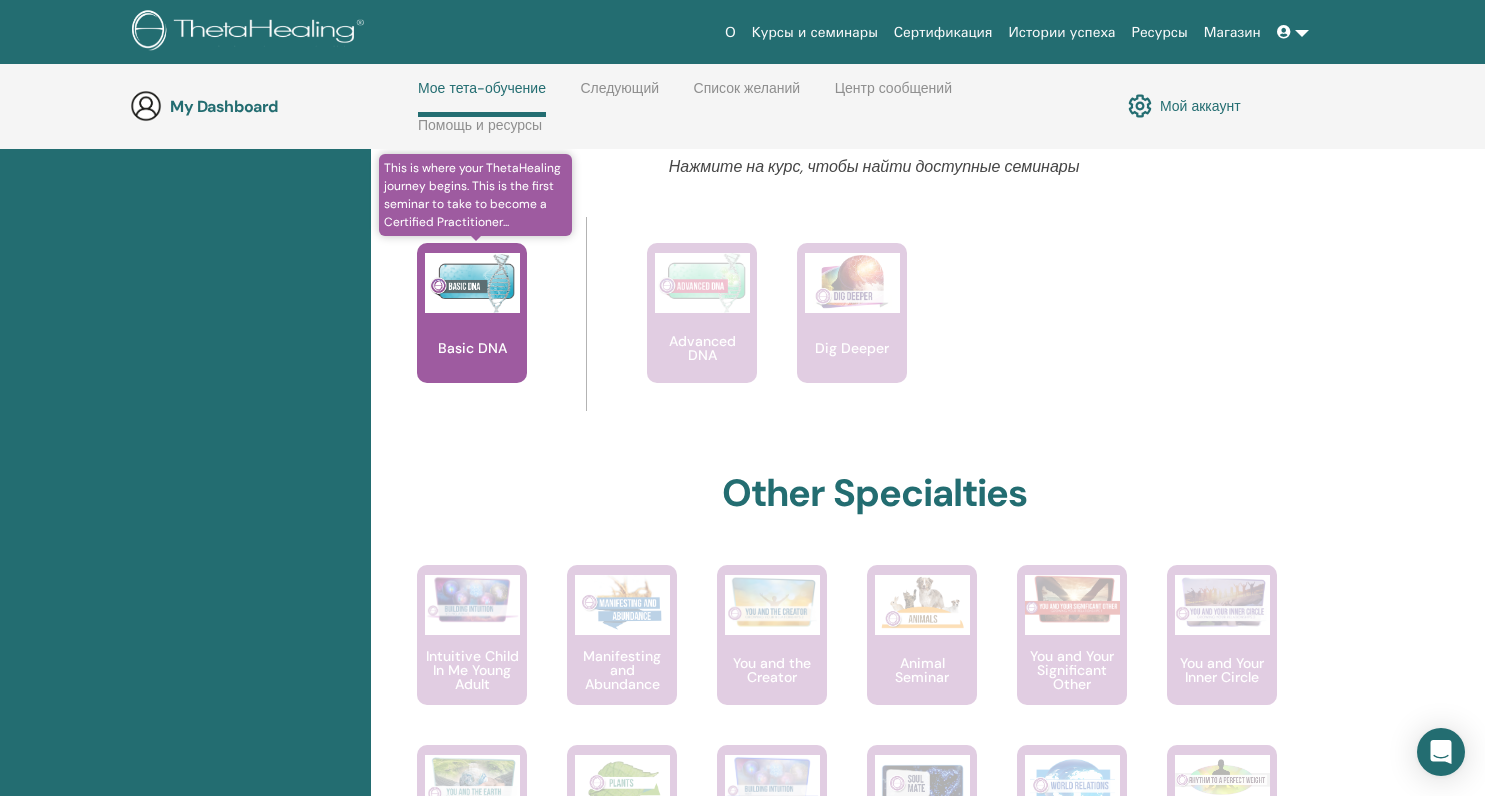 click on "Basic DNA" at bounding box center (472, 348) 